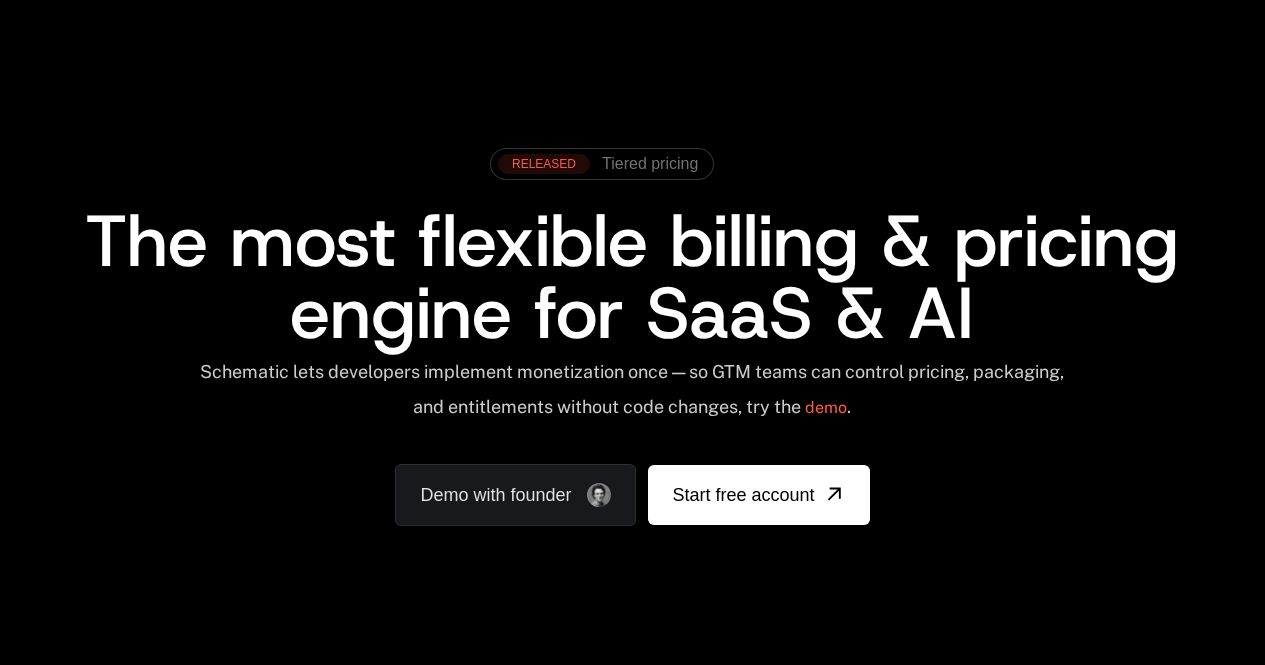 scroll, scrollTop: 0, scrollLeft: 0, axis: both 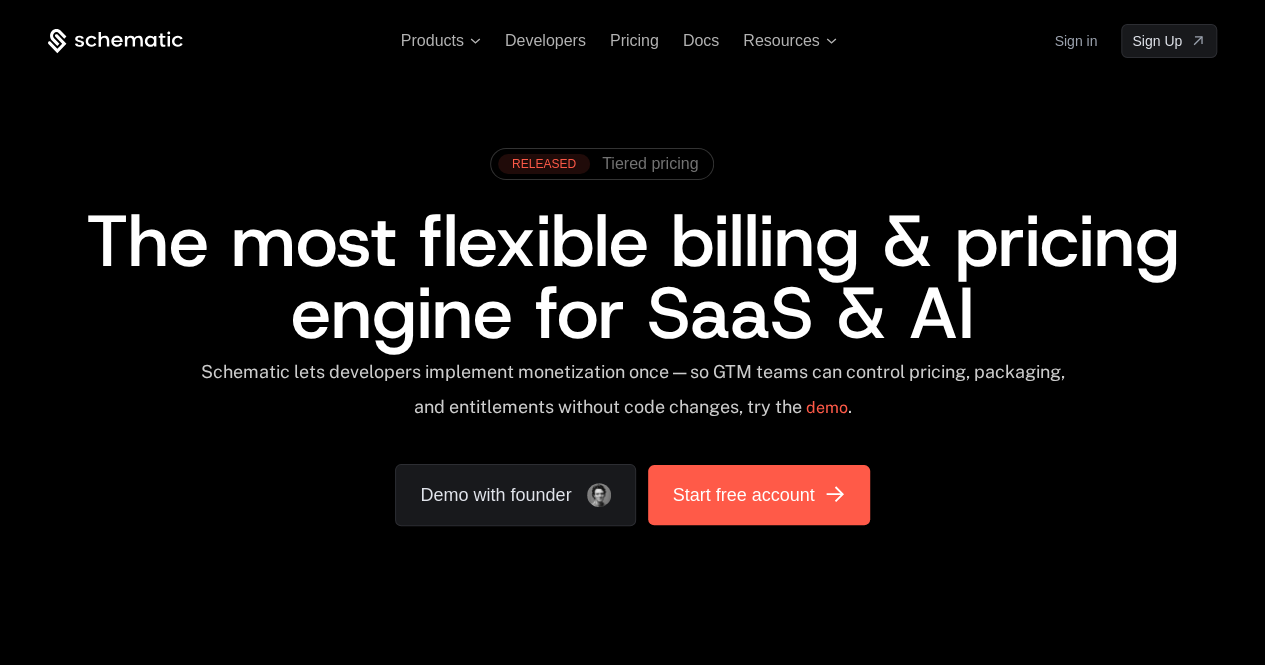 click on "Start free account" at bounding box center (743, 495) 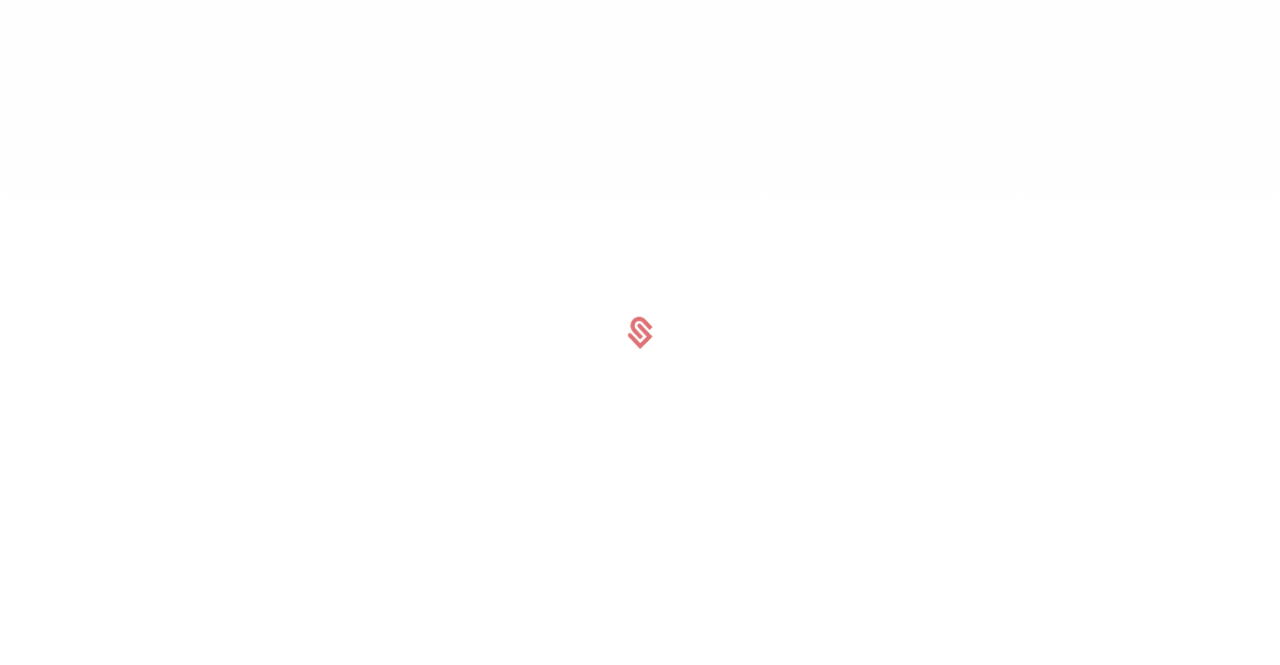scroll, scrollTop: 0, scrollLeft: 0, axis: both 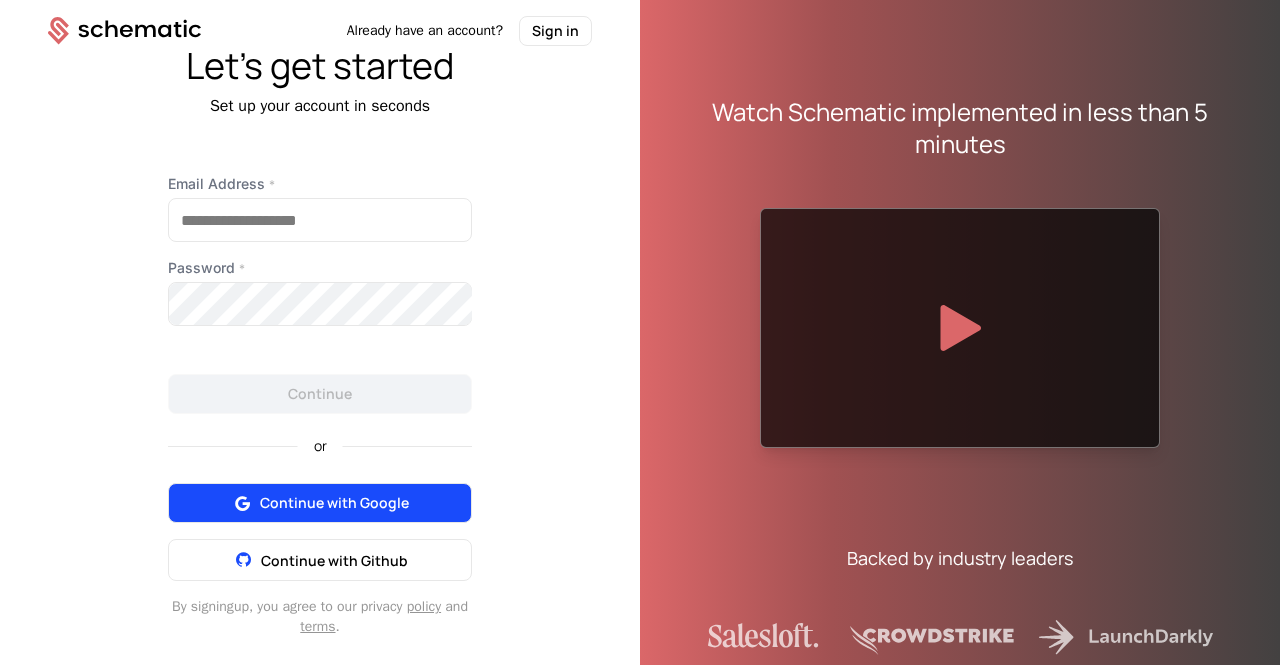 click on "Continue with Google" at bounding box center (320, 503) 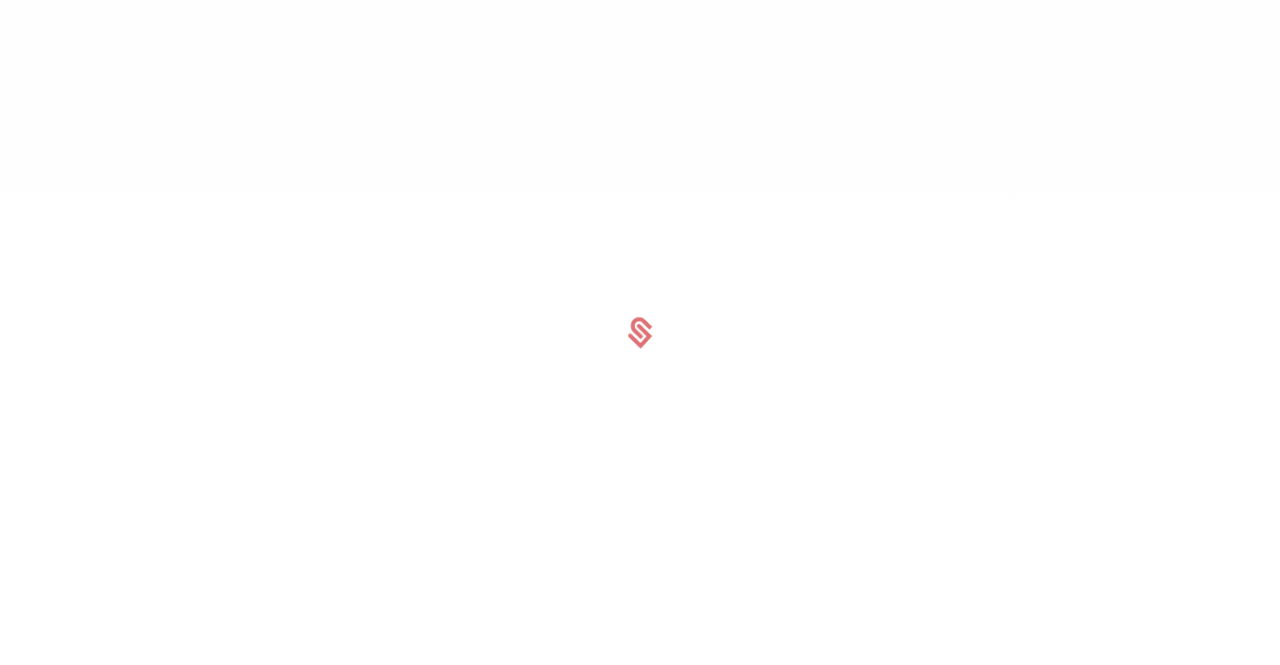 scroll, scrollTop: 0, scrollLeft: 0, axis: both 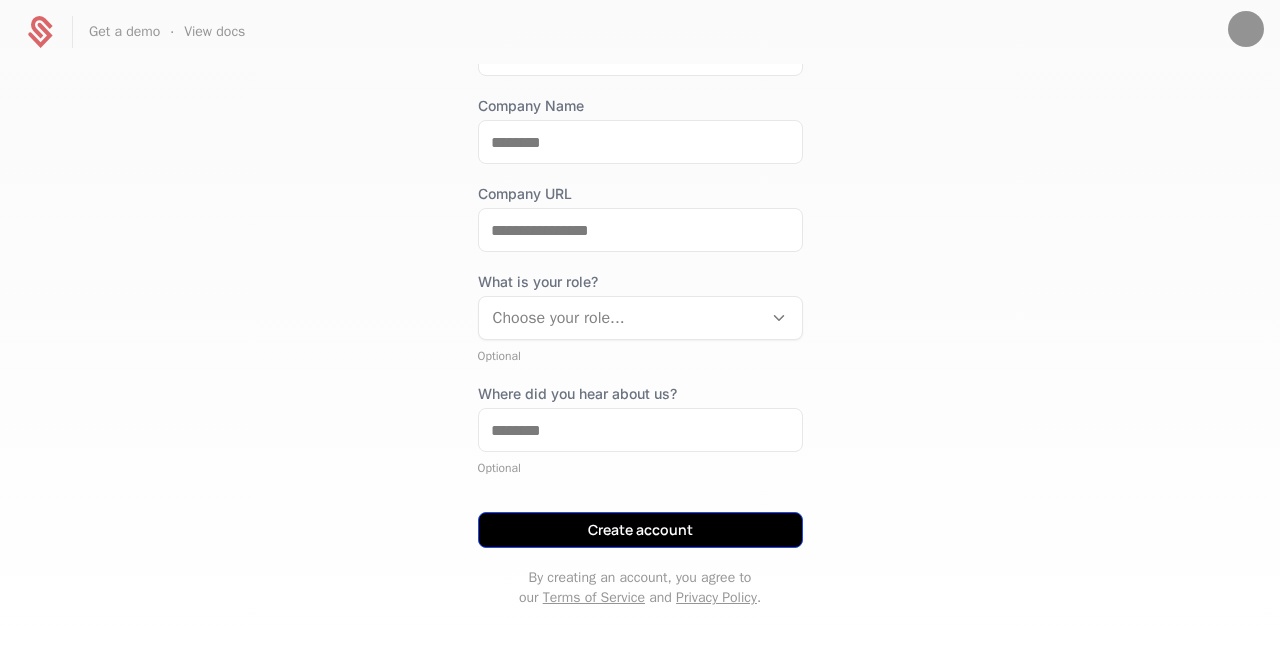click on "Create account" at bounding box center (640, 530) 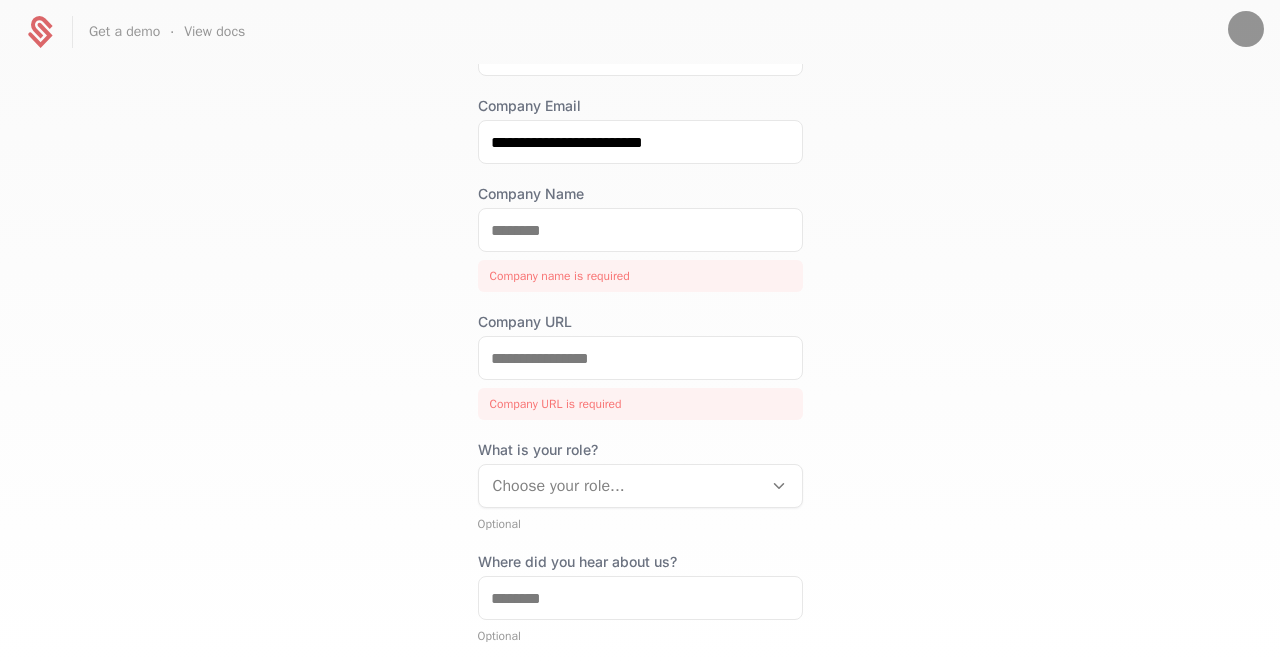 scroll, scrollTop: 84, scrollLeft: 0, axis: vertical 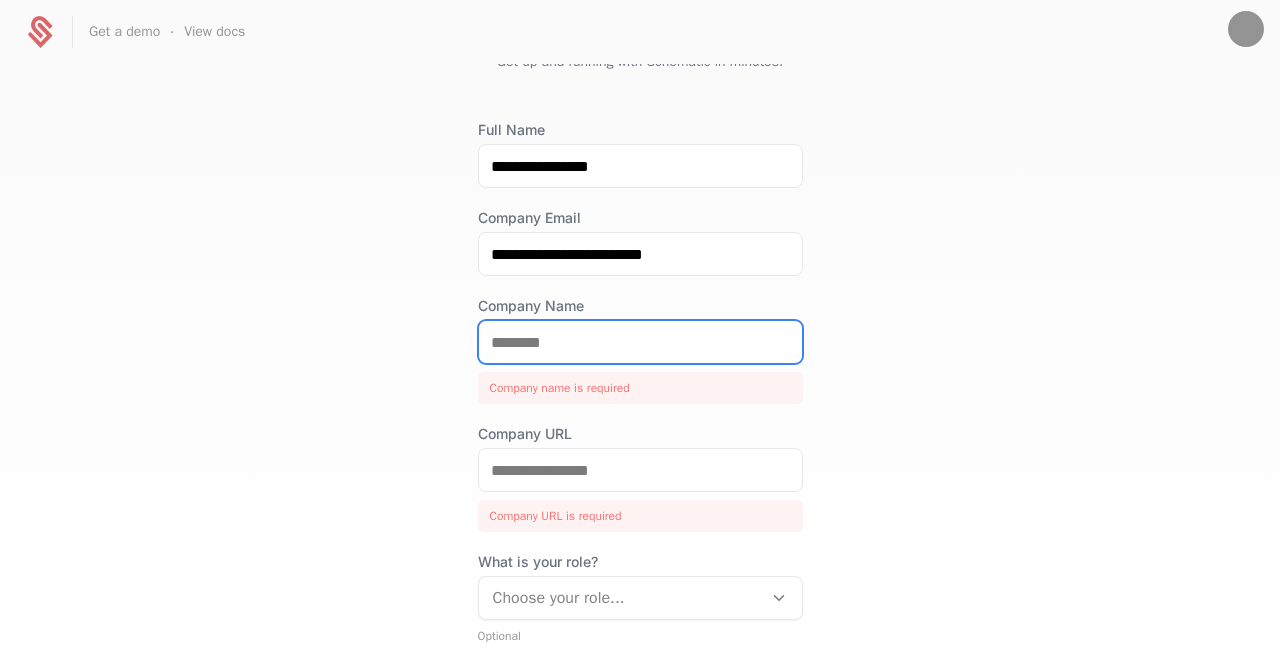 click on "Company Name" at bounding box center (640, 342) 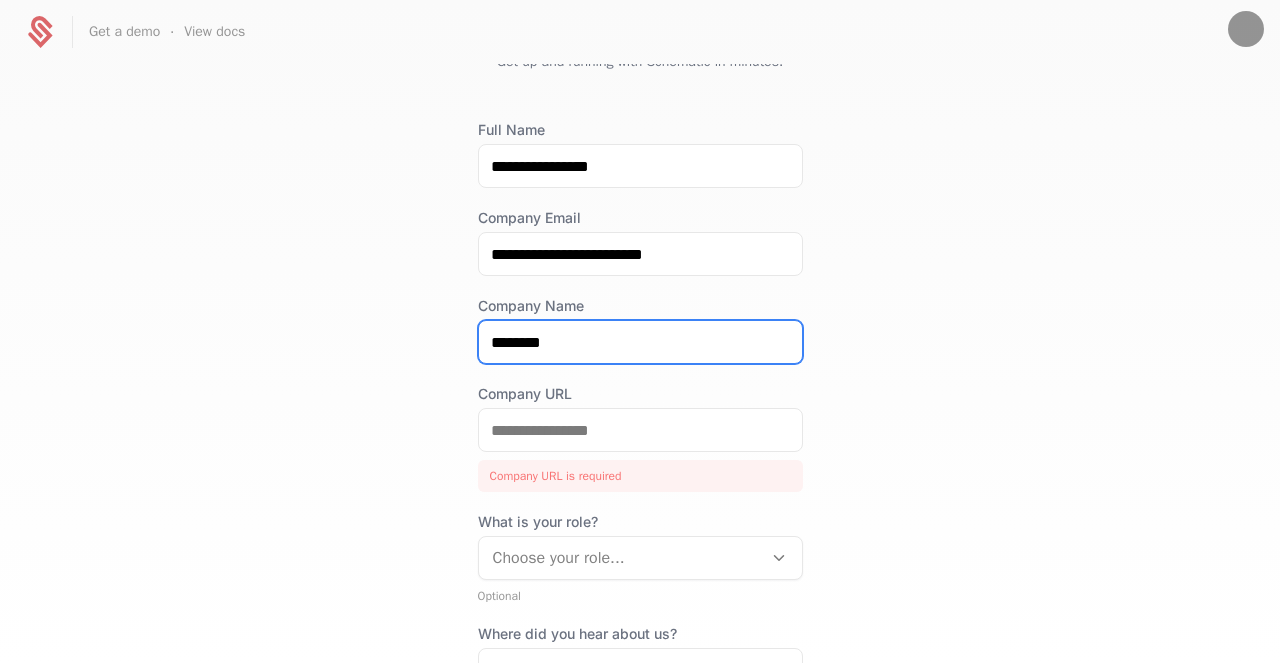 type on "********" 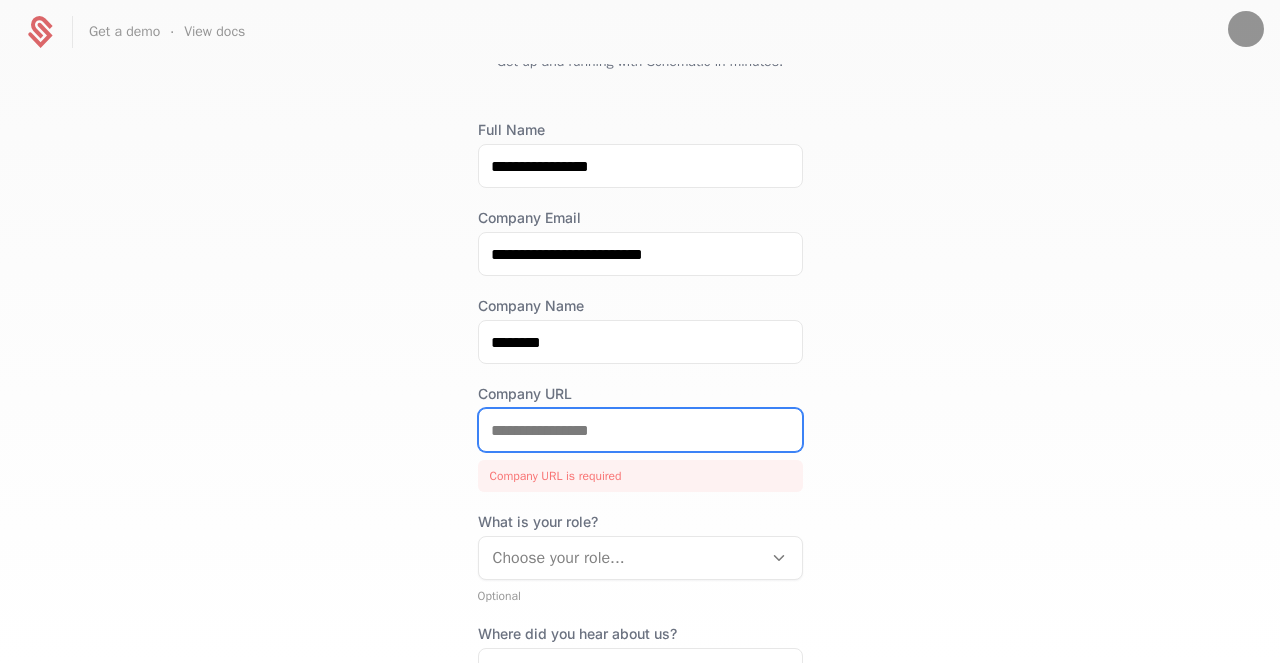click on "Company URL" at bounding box center [640, 430] 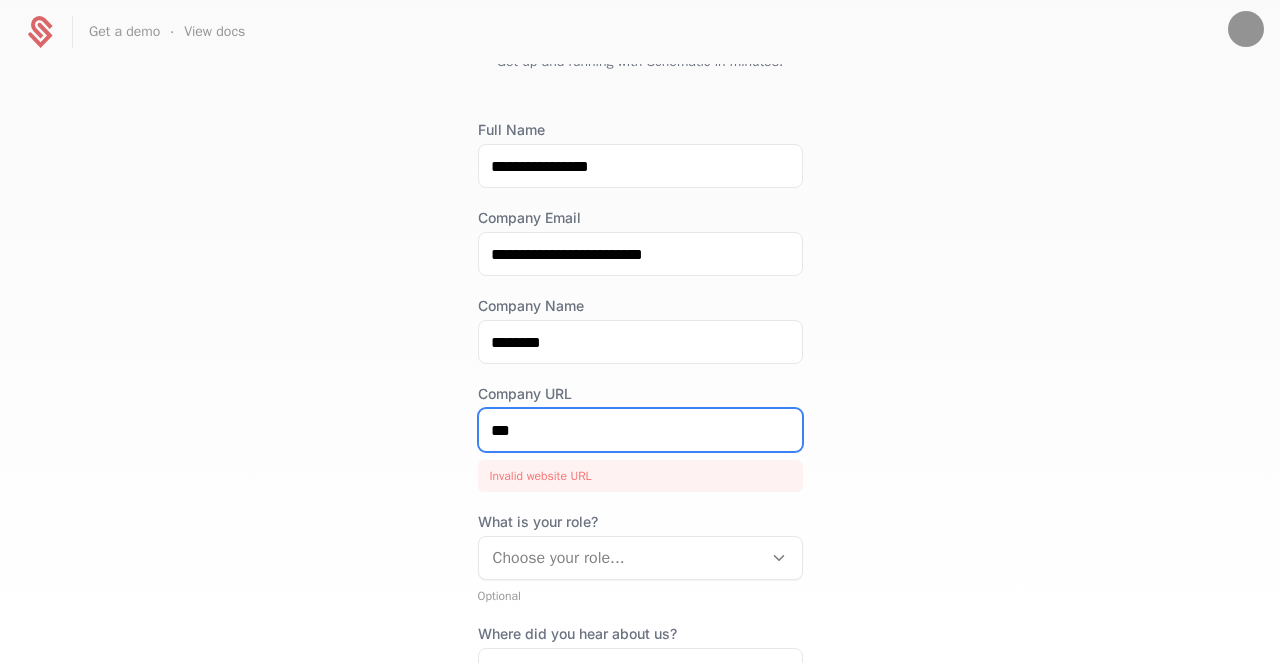 type on "***" 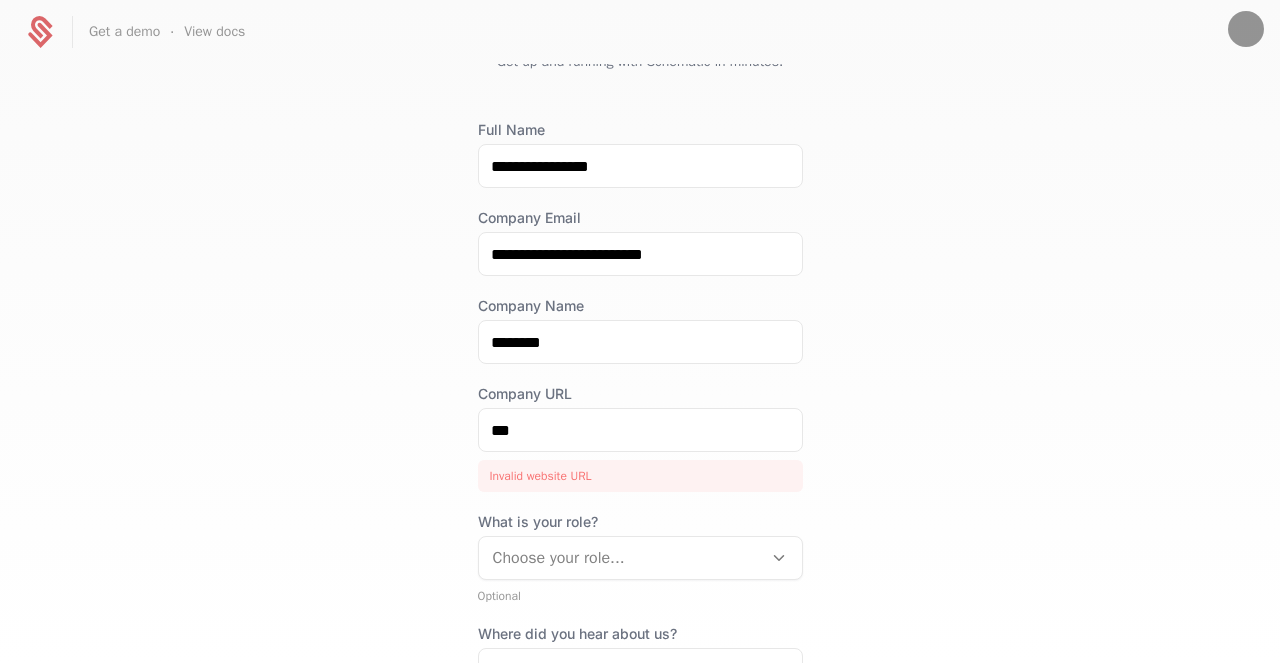 click on "**********" at bounding box center [640, 363] 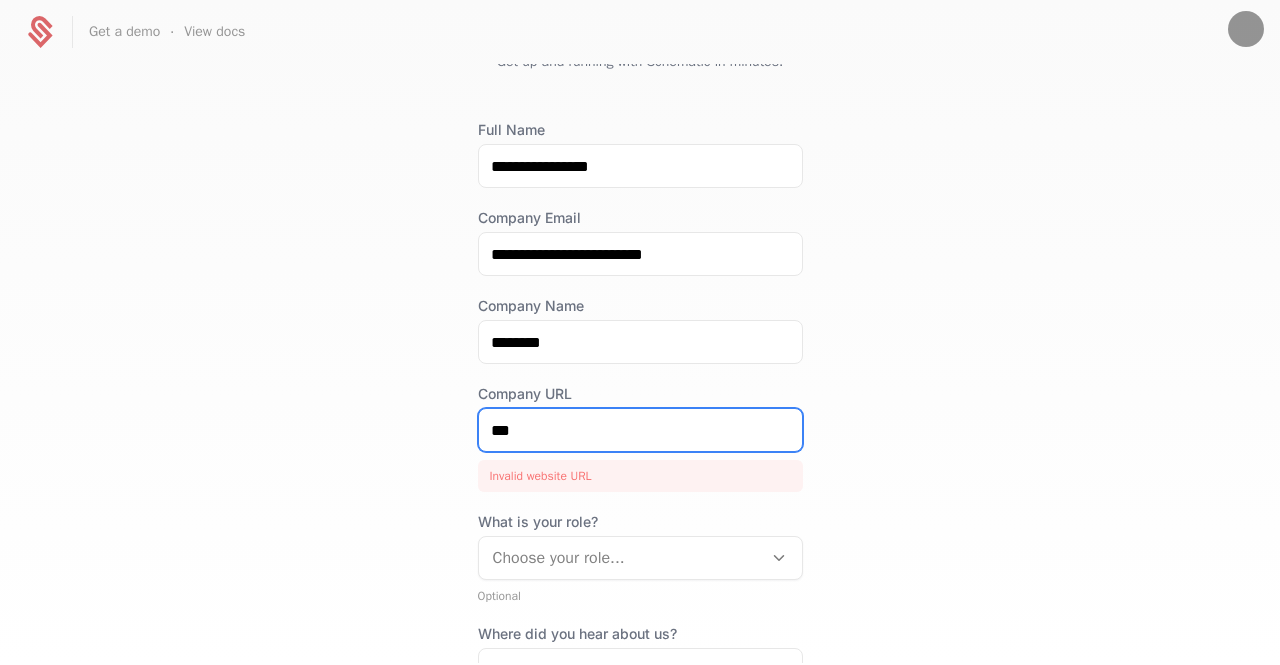 click on "**********" at bounding box center (640, 363) 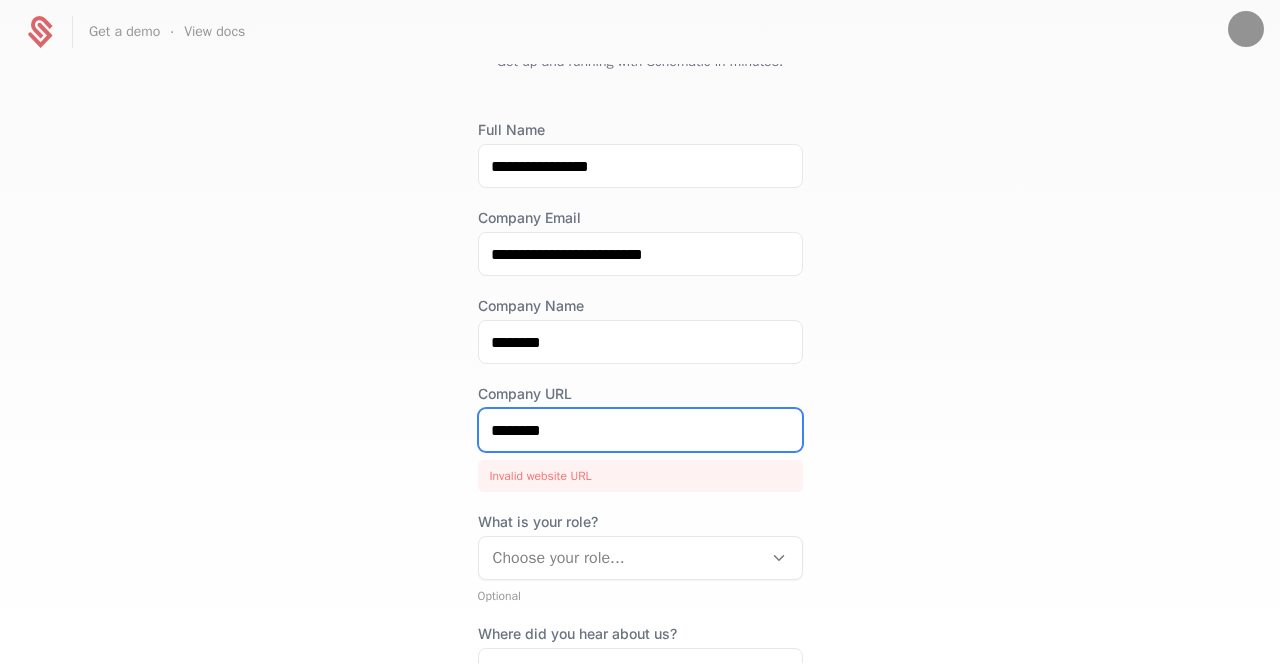 type on "*********" 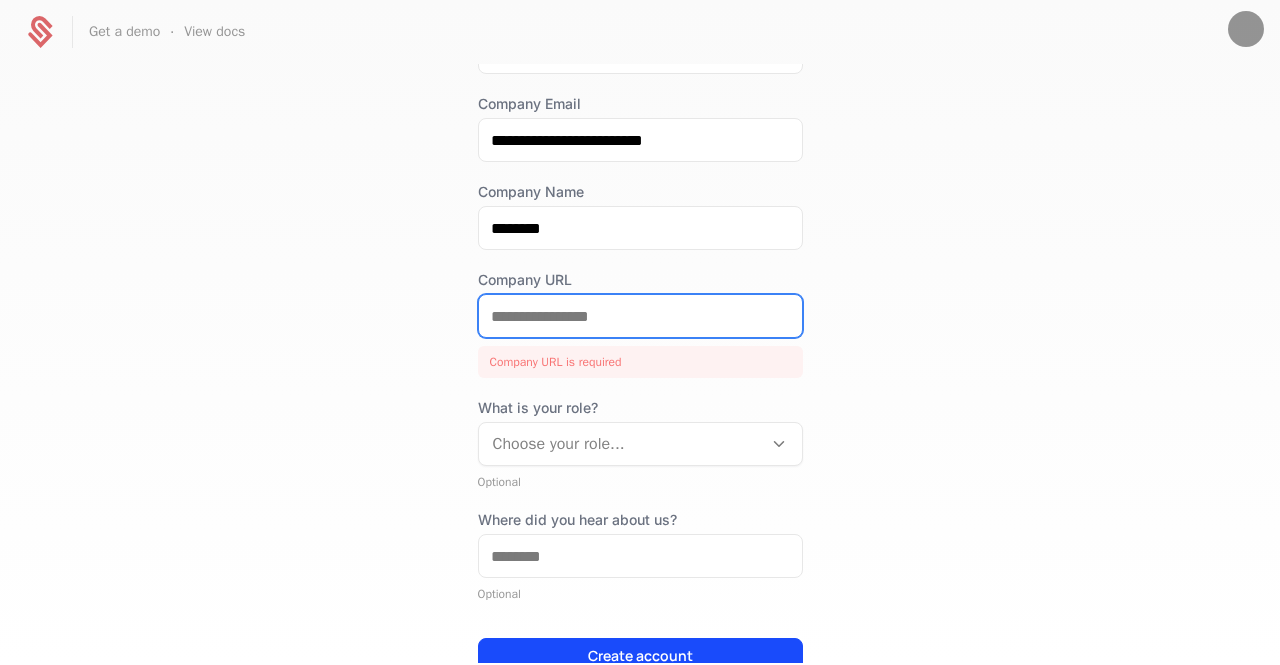 scroll, scrollTop: 324, scrollLeft: 0, axis: vertical 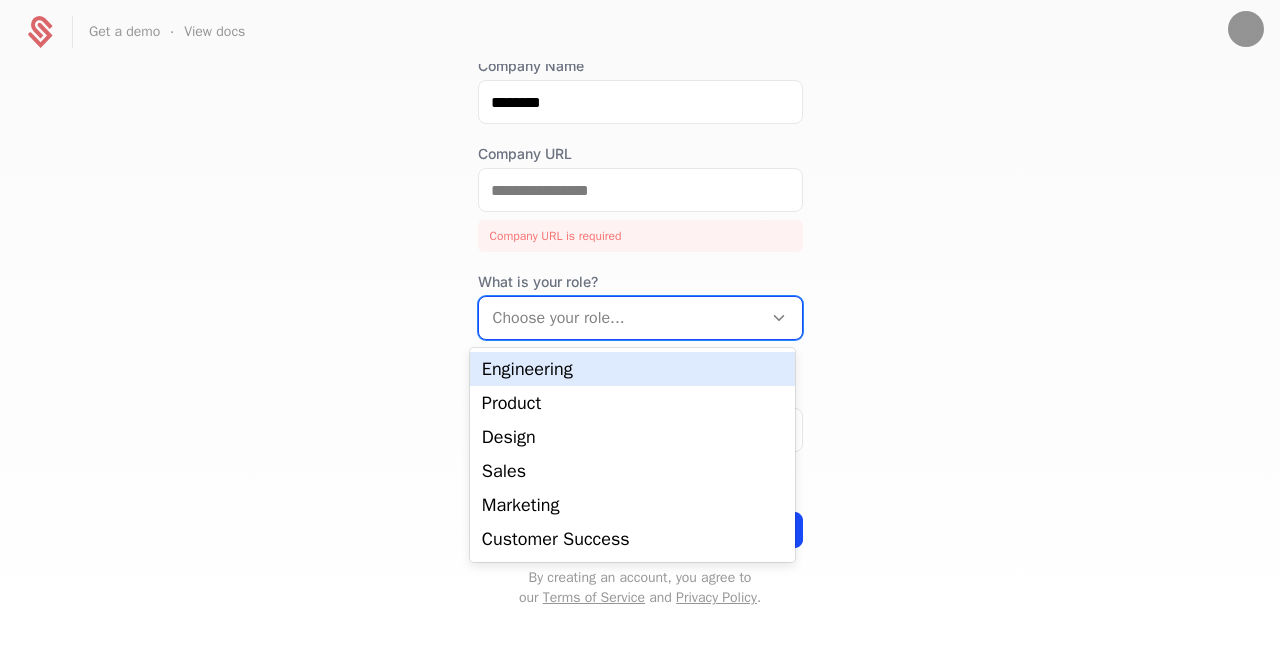 click at bounding box center [620, 318] 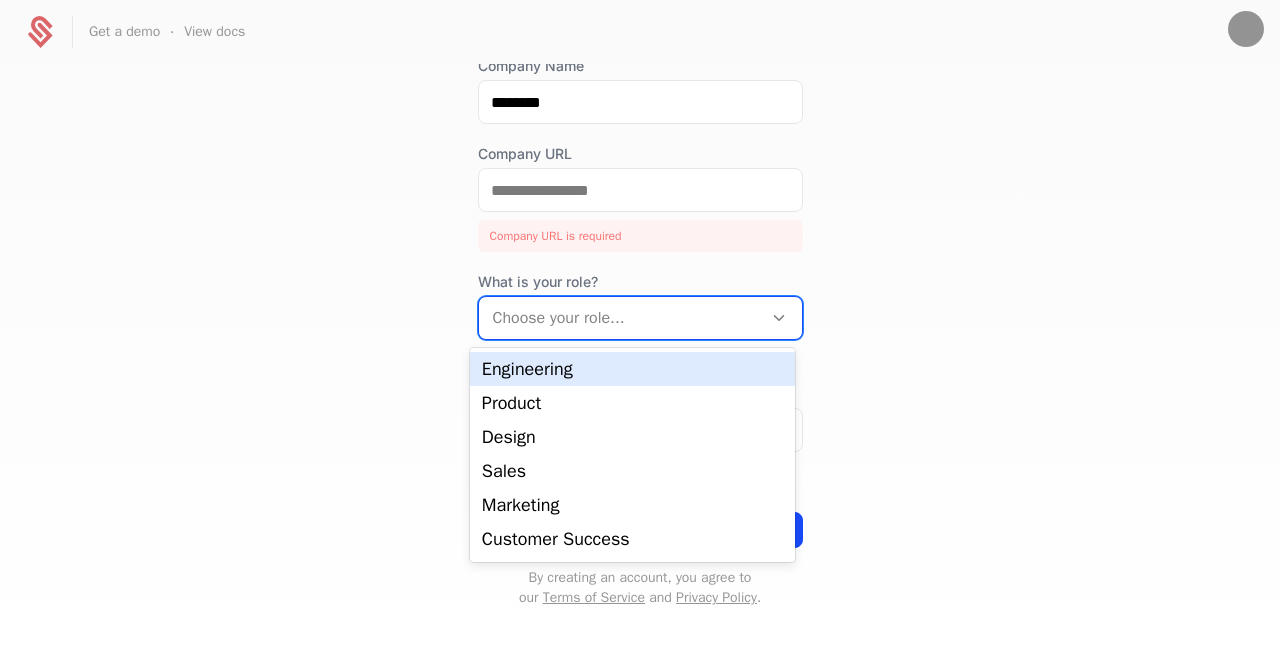 click on "Engineering" at bounding box center (632, 369) 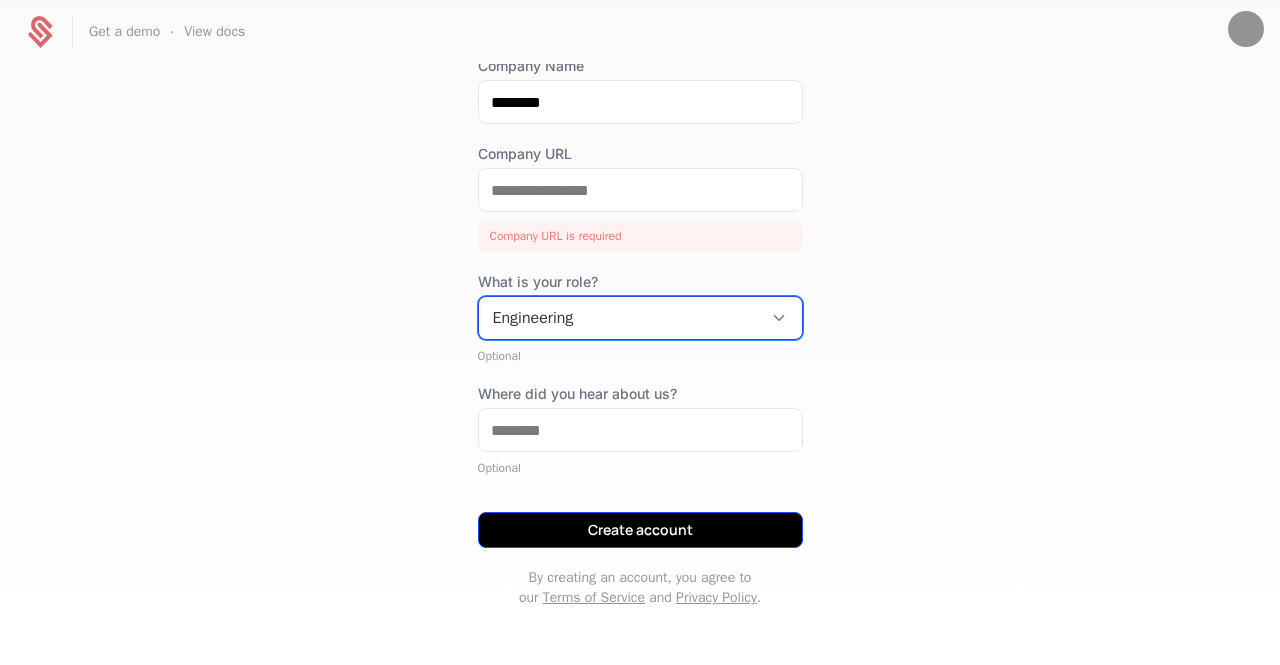 click on "Create account" at bounding box center (640, 530) 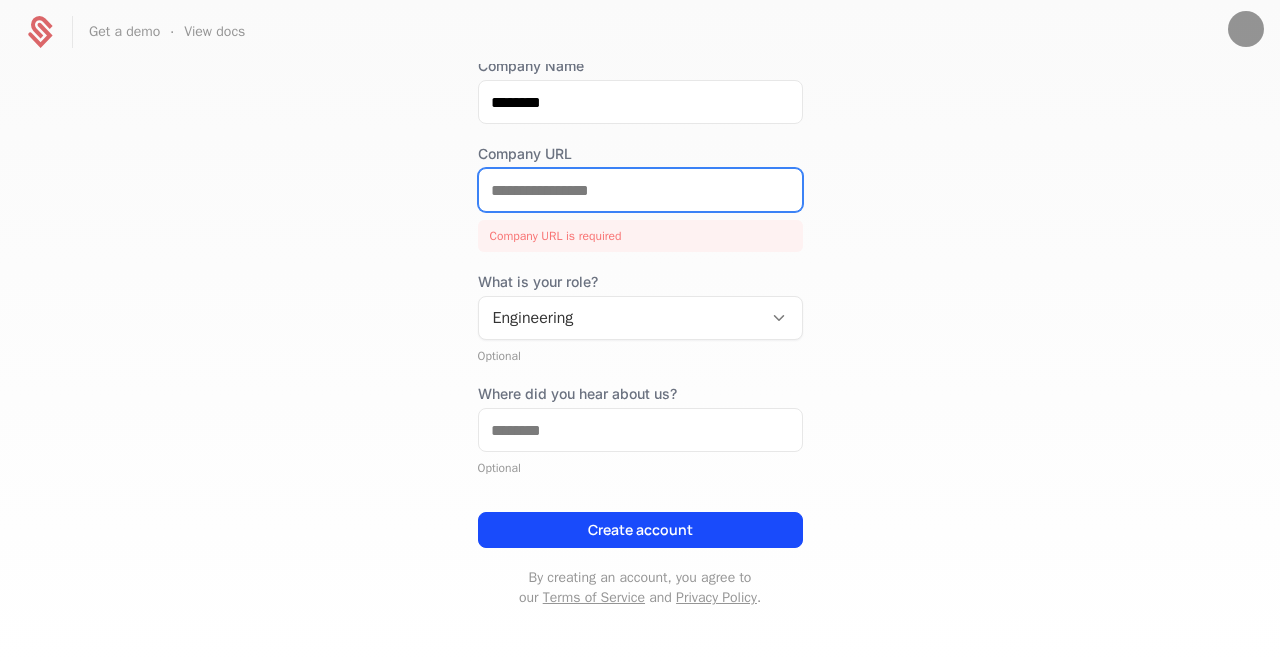 click on "Company URL" at bounding box center (640, 190) 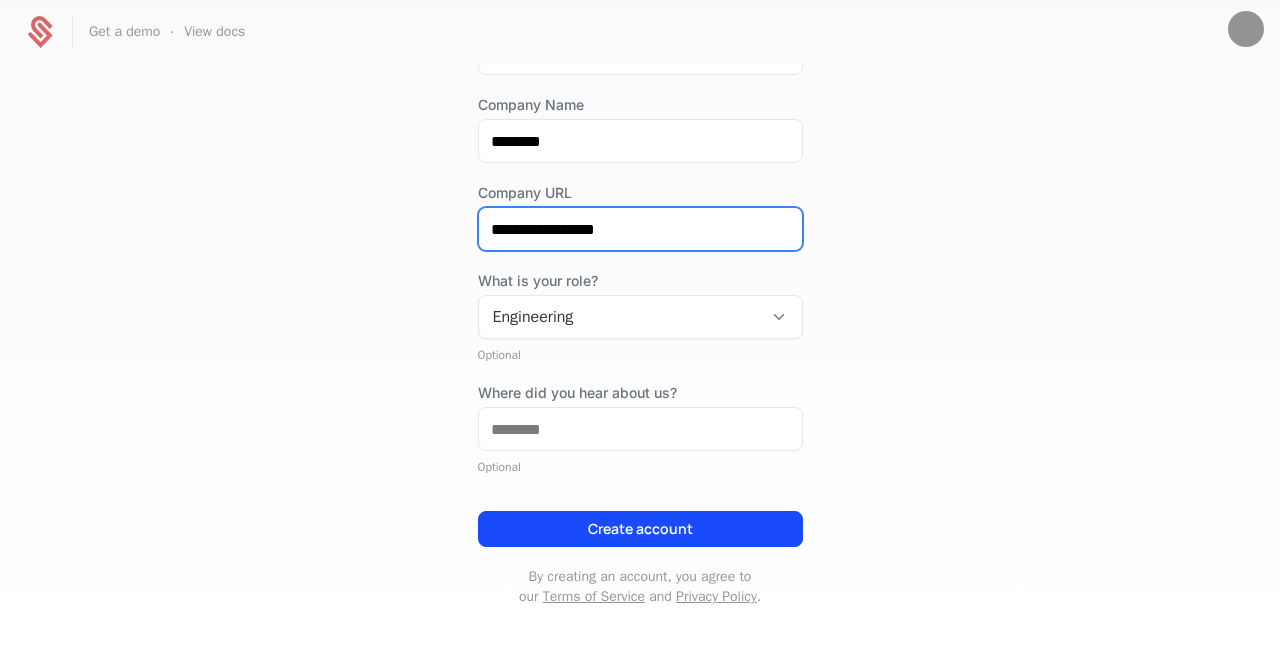 scroll, scrollTop: 284, scrollLeft: 0, axis: vertical 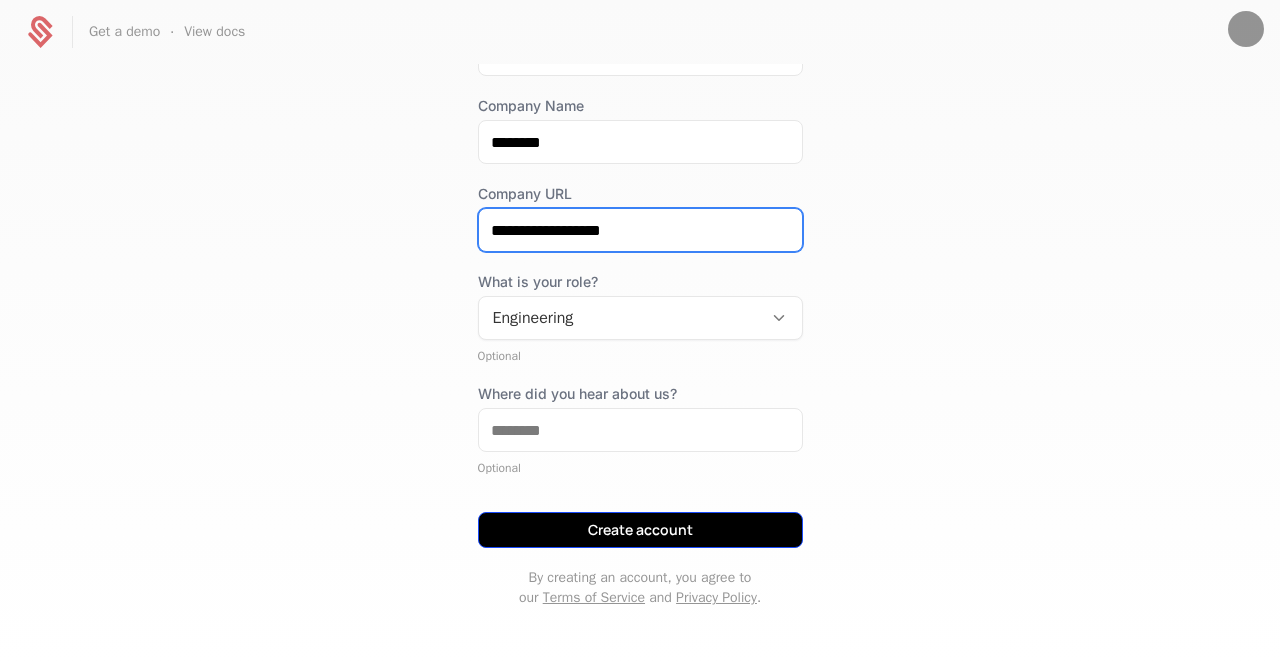 type on "**********" 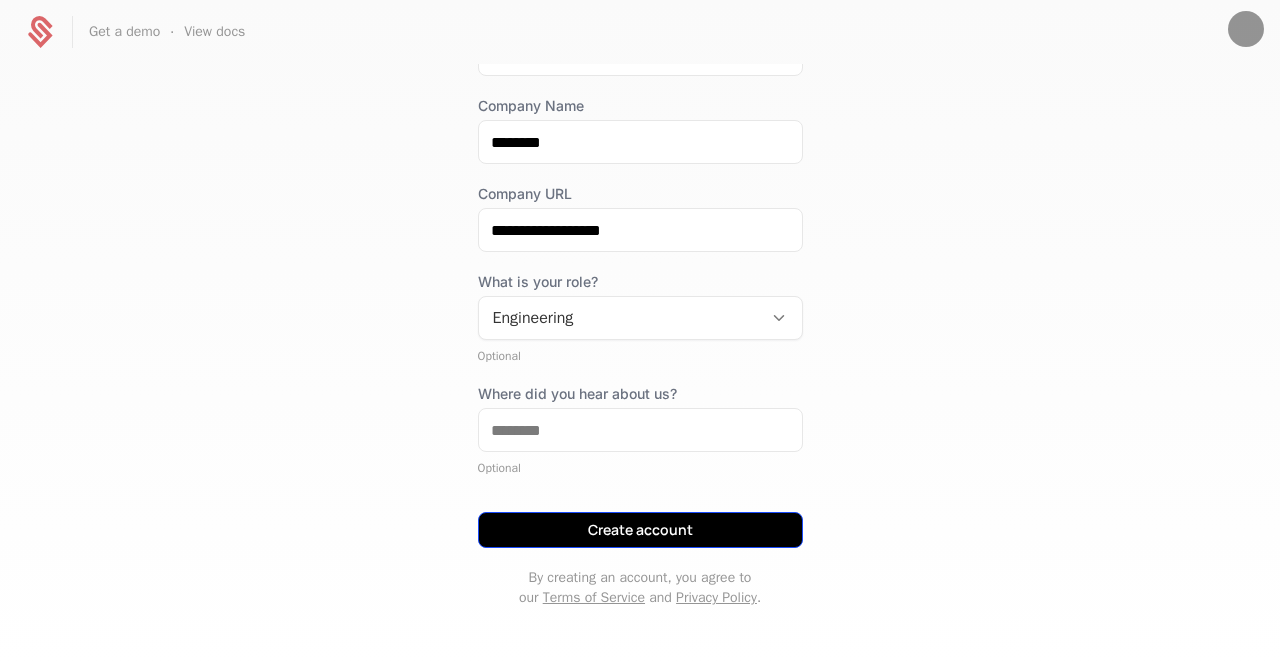 click on "Create account" at bounding box center [640, 530] 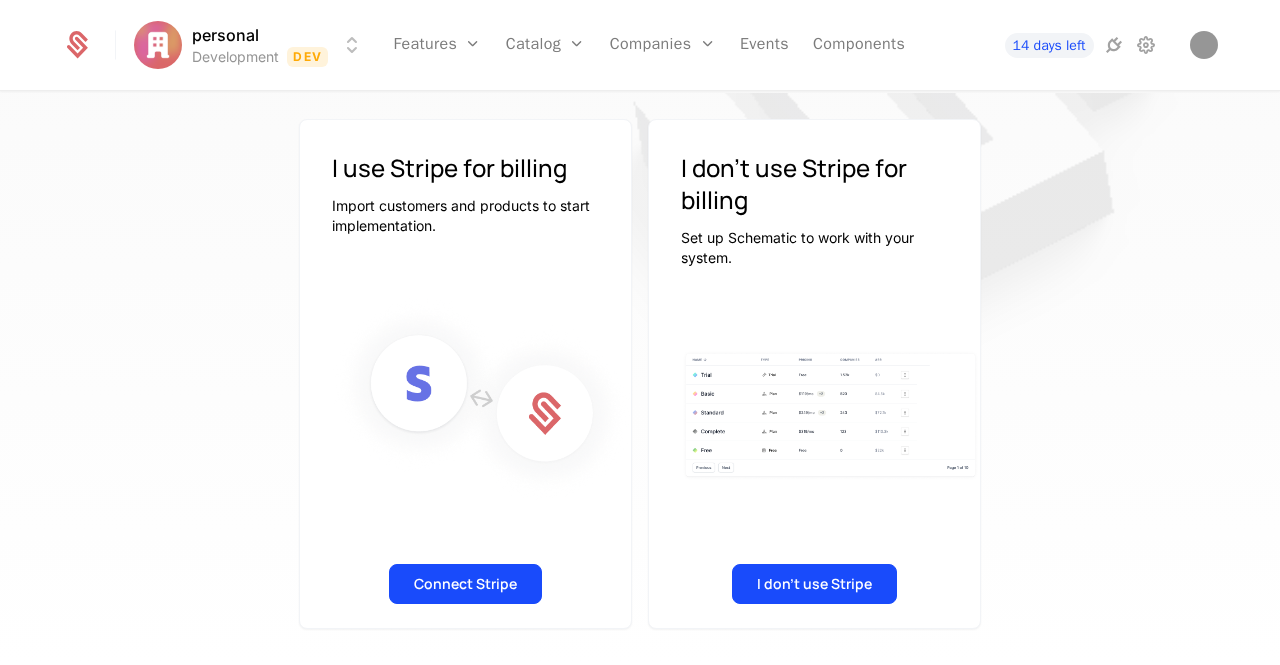 scroll, scrollTop: 0, scrollLeft: 0, axis: both 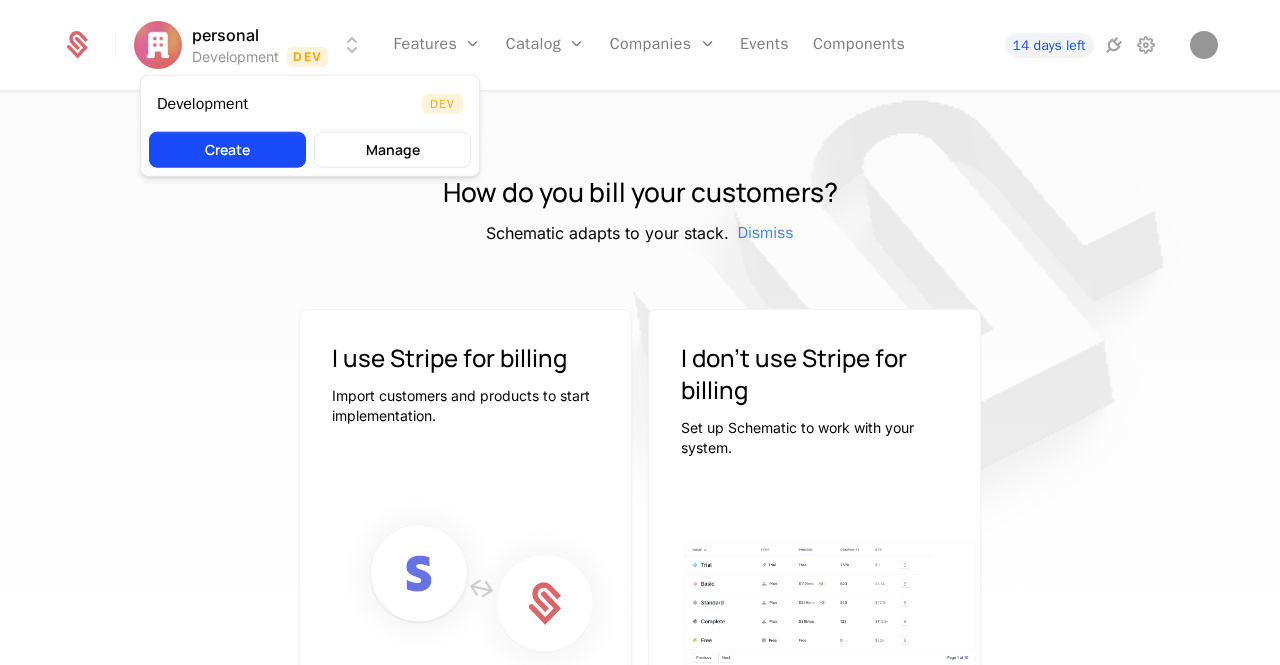 click on "personal Development Dev Features Features Flags Catalog Plans Credits Add Ons Configuration Companies Companies Users Events Components 14 days left How do you bill your customers? Schematic adapts to your stack. Dismiss I use Stripe for billing Import customers and products to start implementation. Connect Stripe I don't use Stripe for billing Set up Schematic to work with your system. I don't use Stripe
Best Viewed on Desktop You're currently viewing this on a  mobile device . For the best experience,   we recommend using a desktop or larger screens , as the application isn't fully optimized for smaller resolutions just yet. Got it  Development Dev Create Manage" at bounding box center [640, 332] 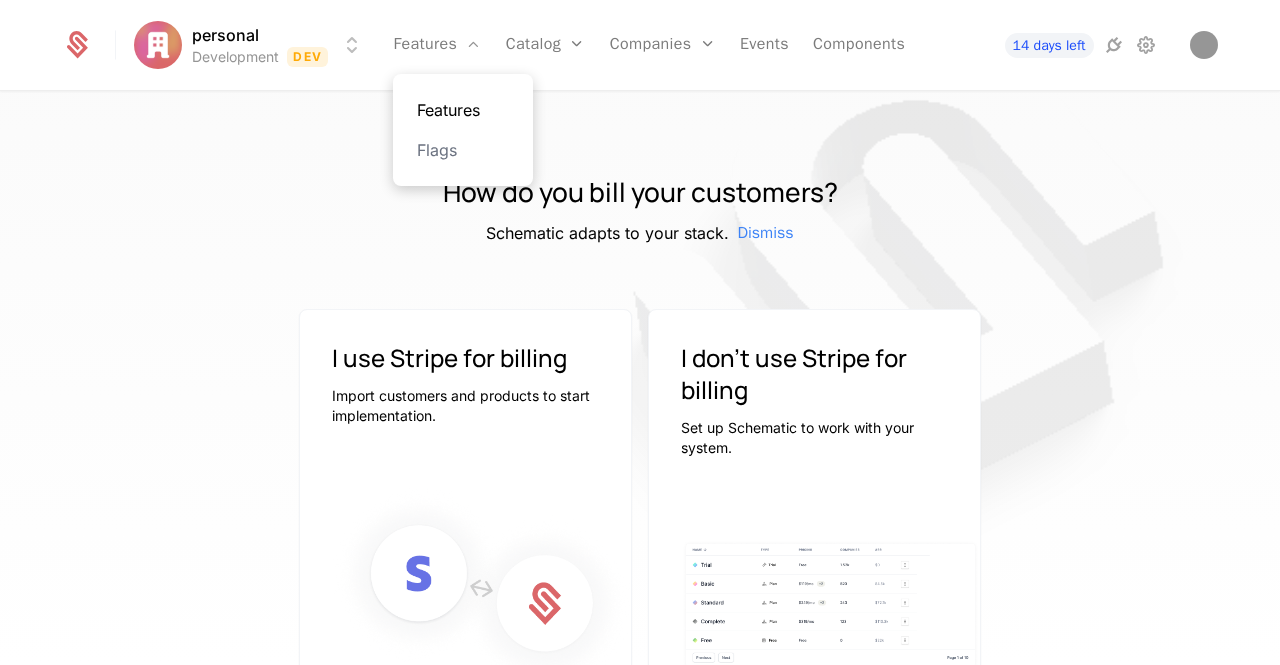 click on "Features" at bounding box center [463, 110] 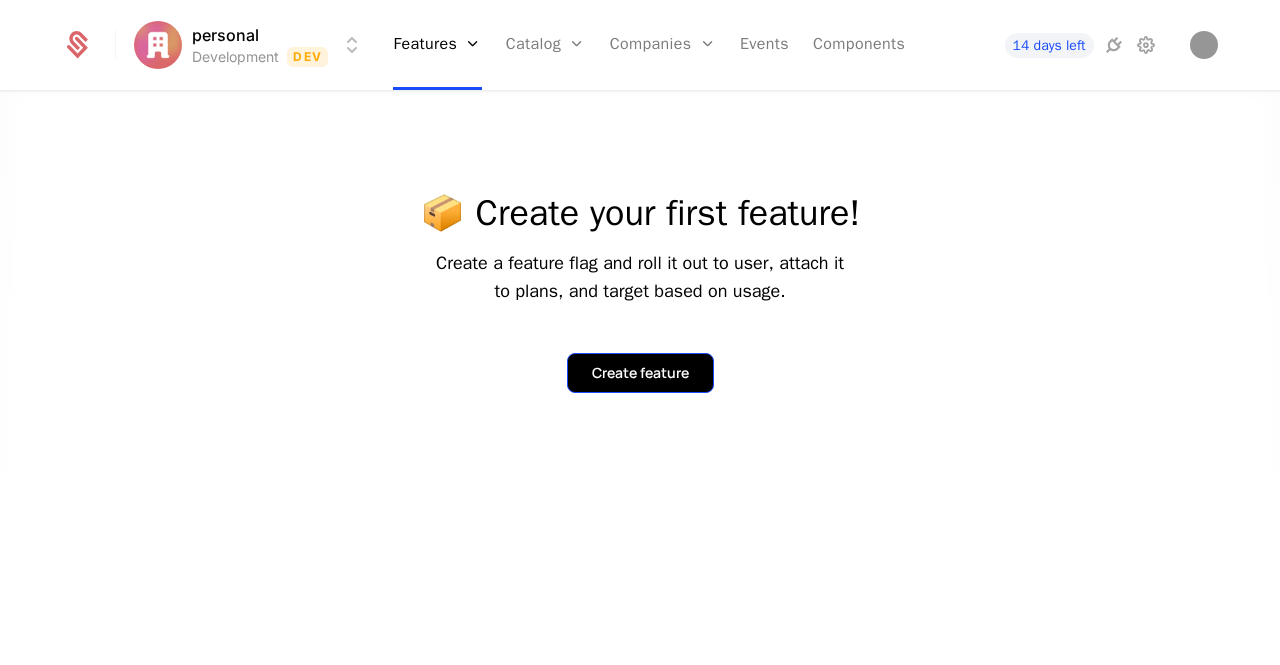 click on "Create feature" at bounding box center [640, 373] 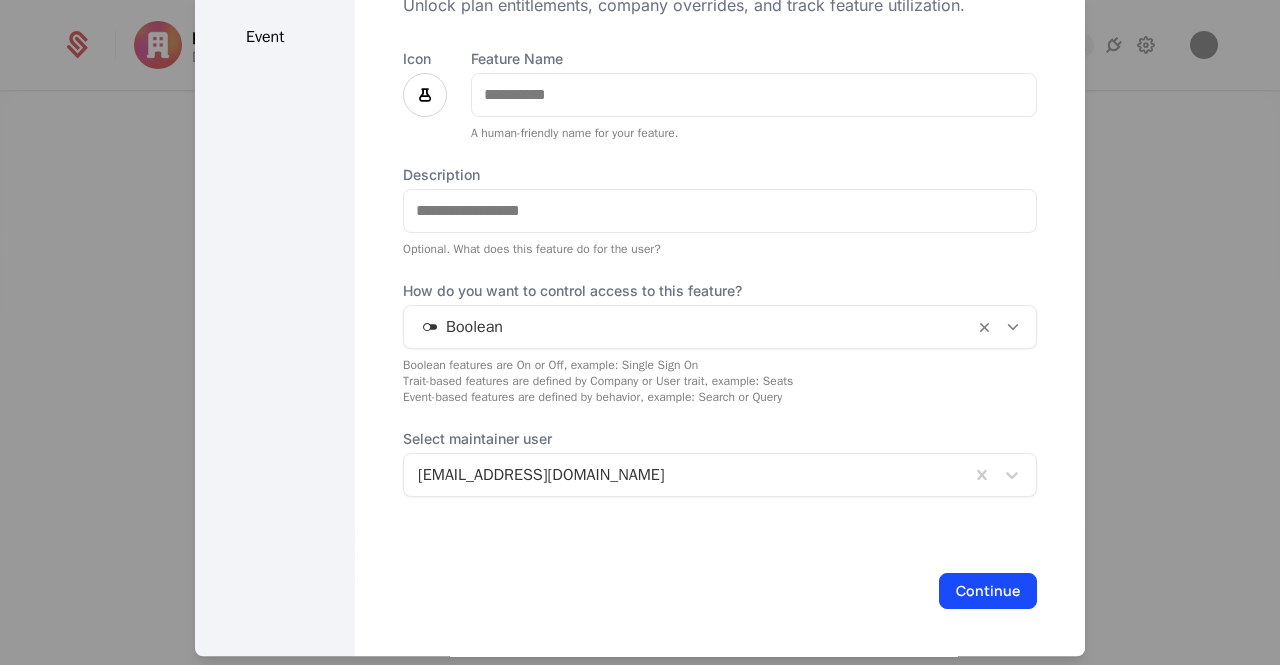 scroll, scrollTop: 0, scrollLeft: 0, axis: both 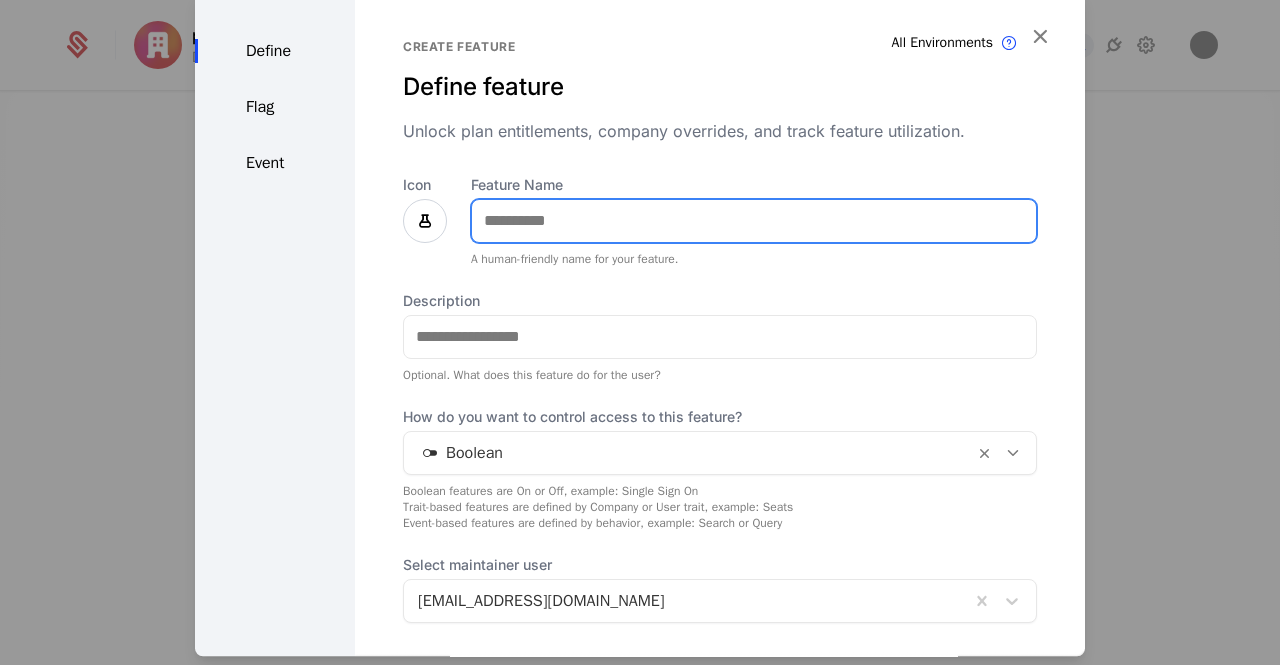 click on "Feature Name" at bounding box center (754, 221) 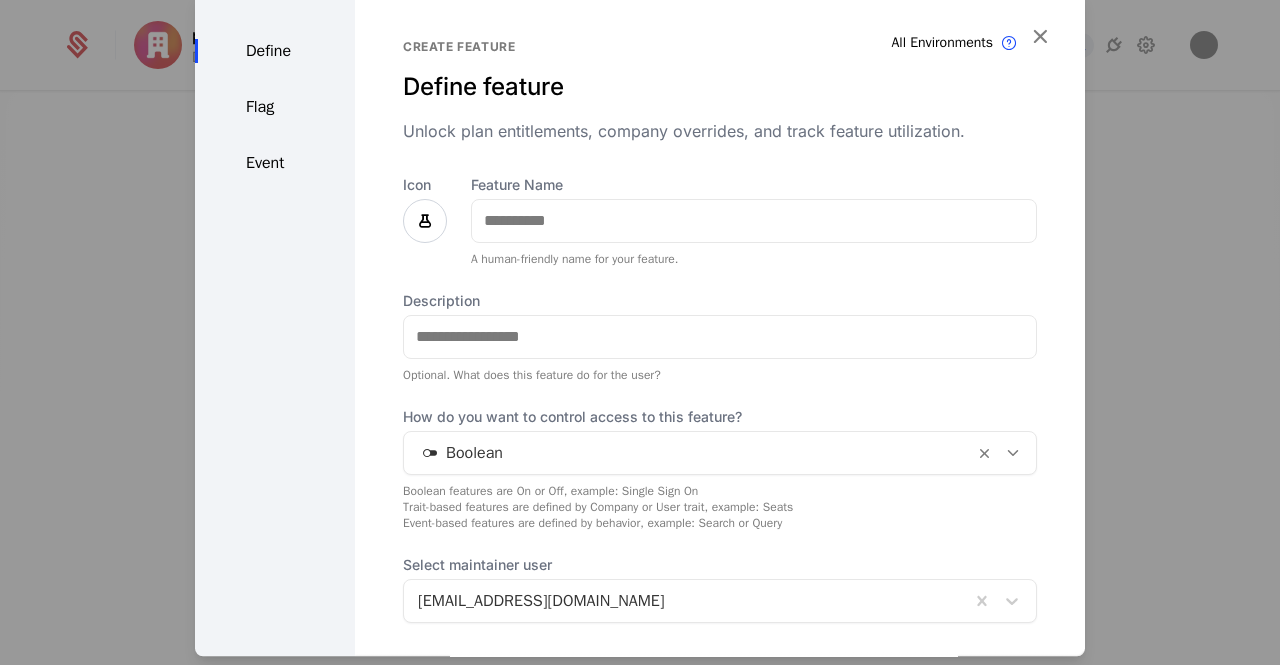 drag, startPoint x: 434, startPoint y: 224, endPoint x: 490, endPoint y: 215, distance: 56.718605 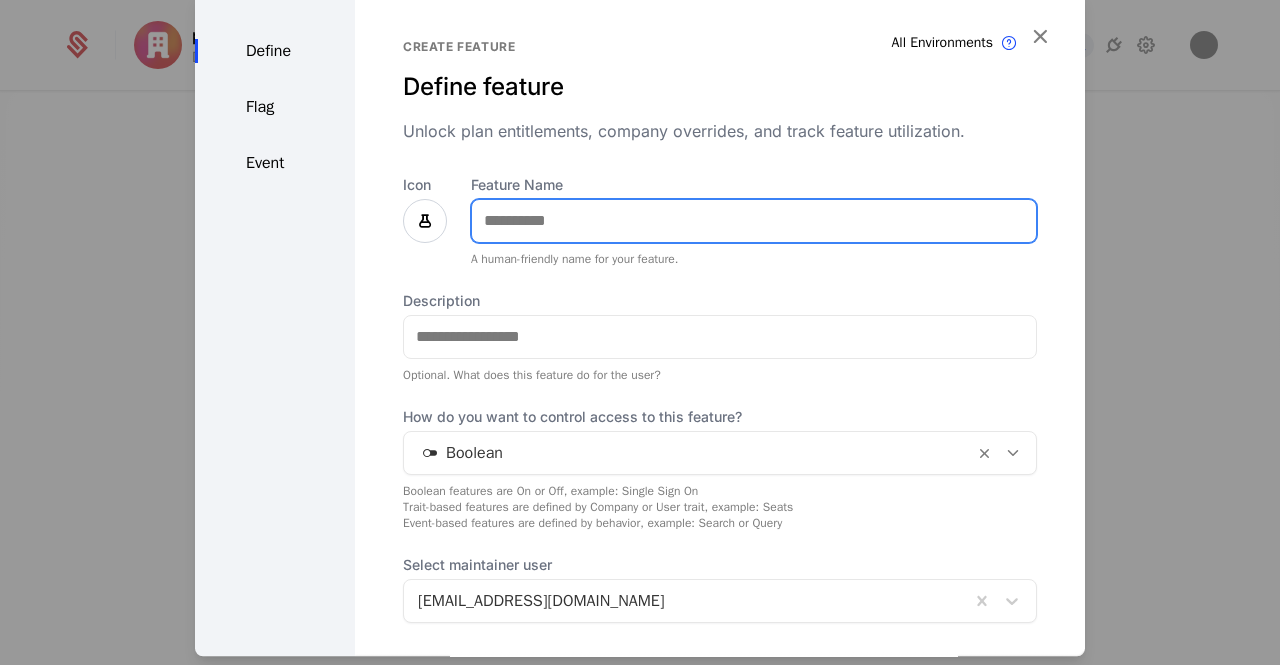 click on "Feature Name" at bounding box center (754, 221) 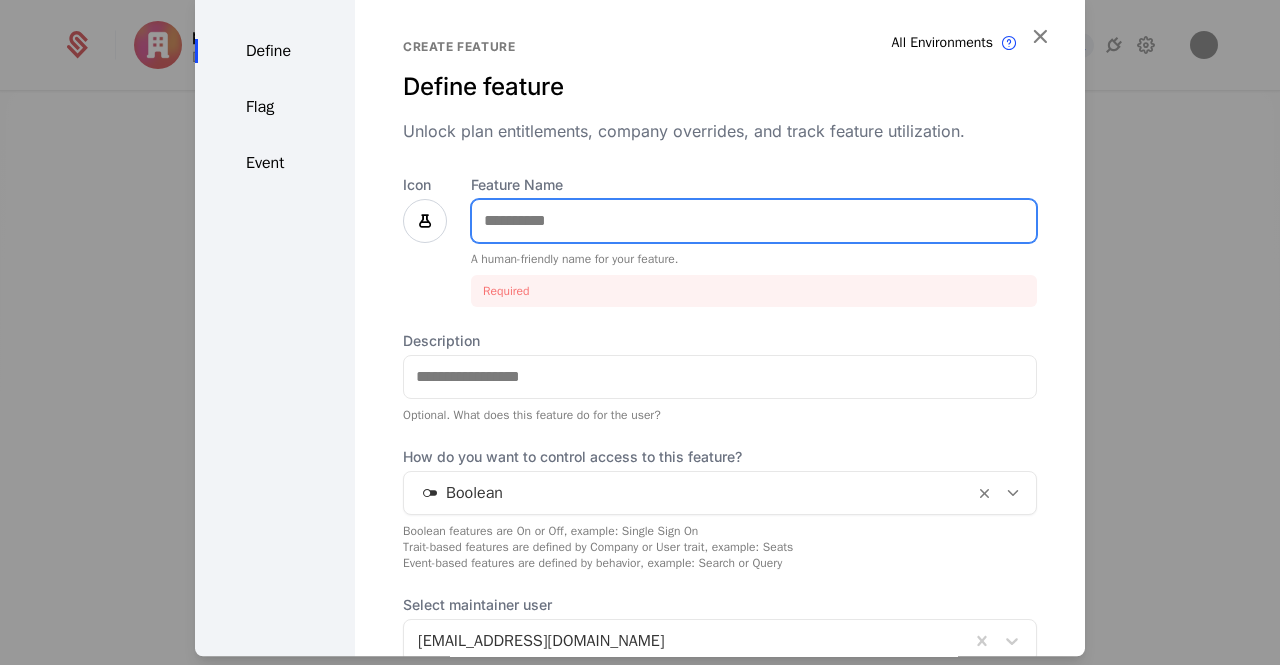 drag, startPoint x: 490, startPoint y: 215, endPoint x: 476, endPoint y: 215, distance: 14 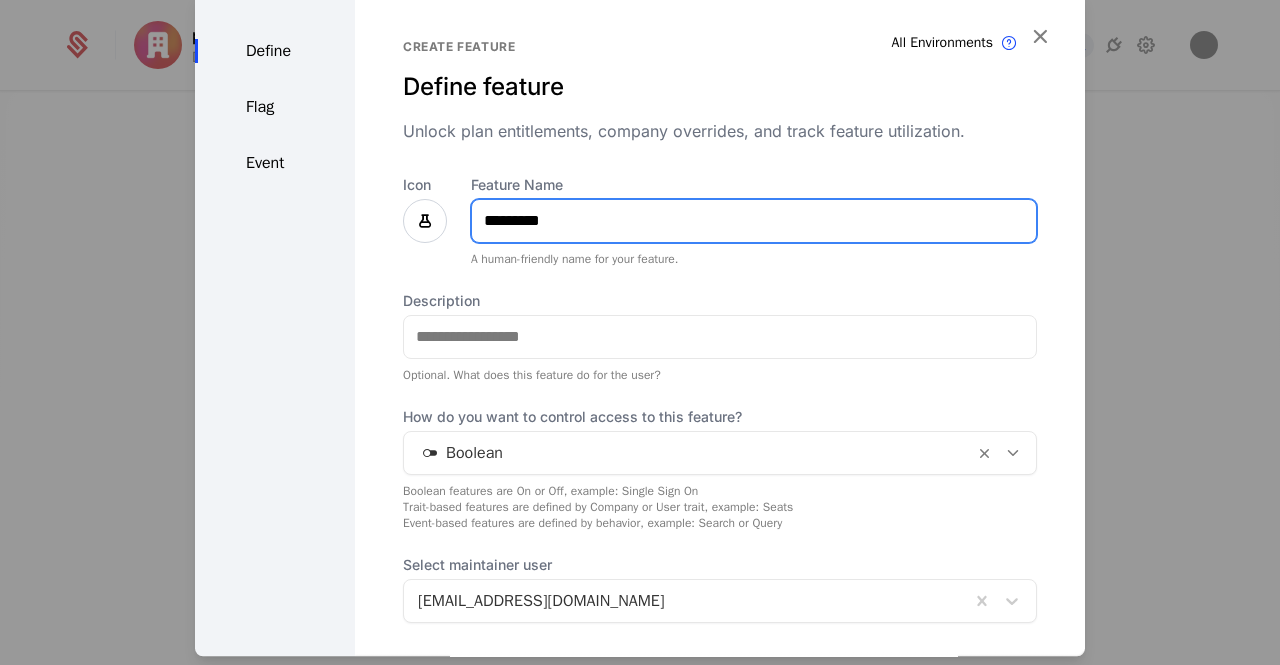 type on "*********" 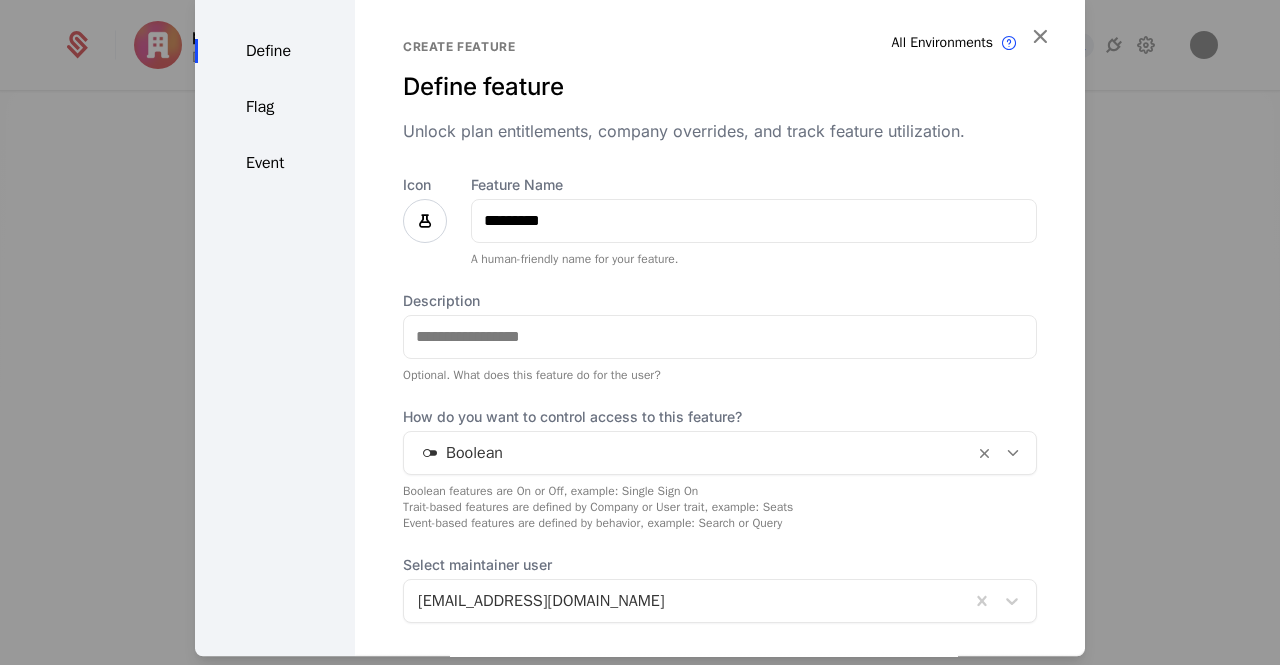 click on "Boolean" at bounding box center (720, 453) 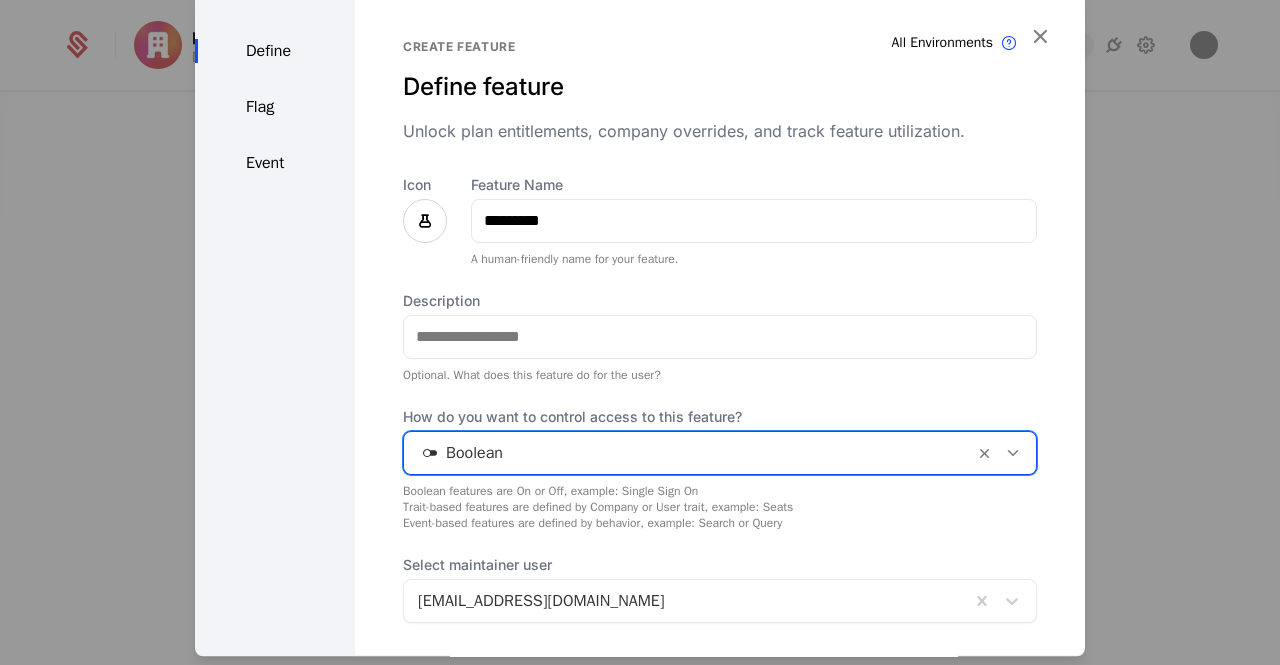 click at bounding box center [689, 453] 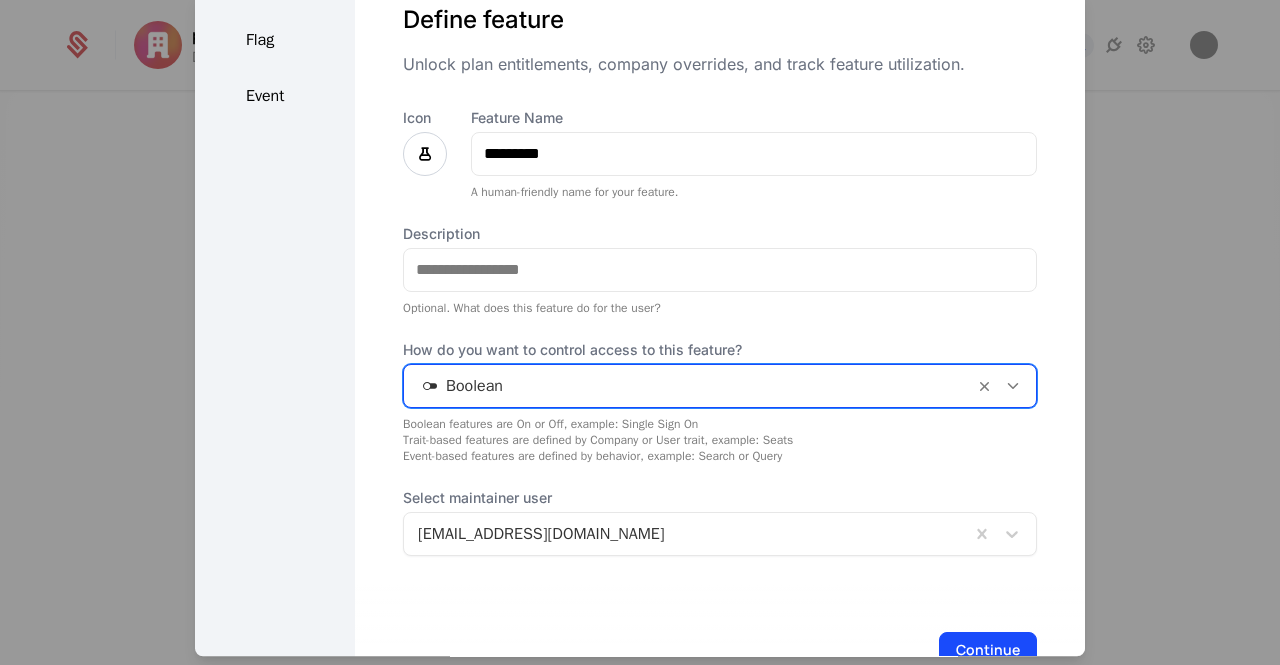 scroll, scrollTop: 126, scrollLeft: 0, axis: vertical 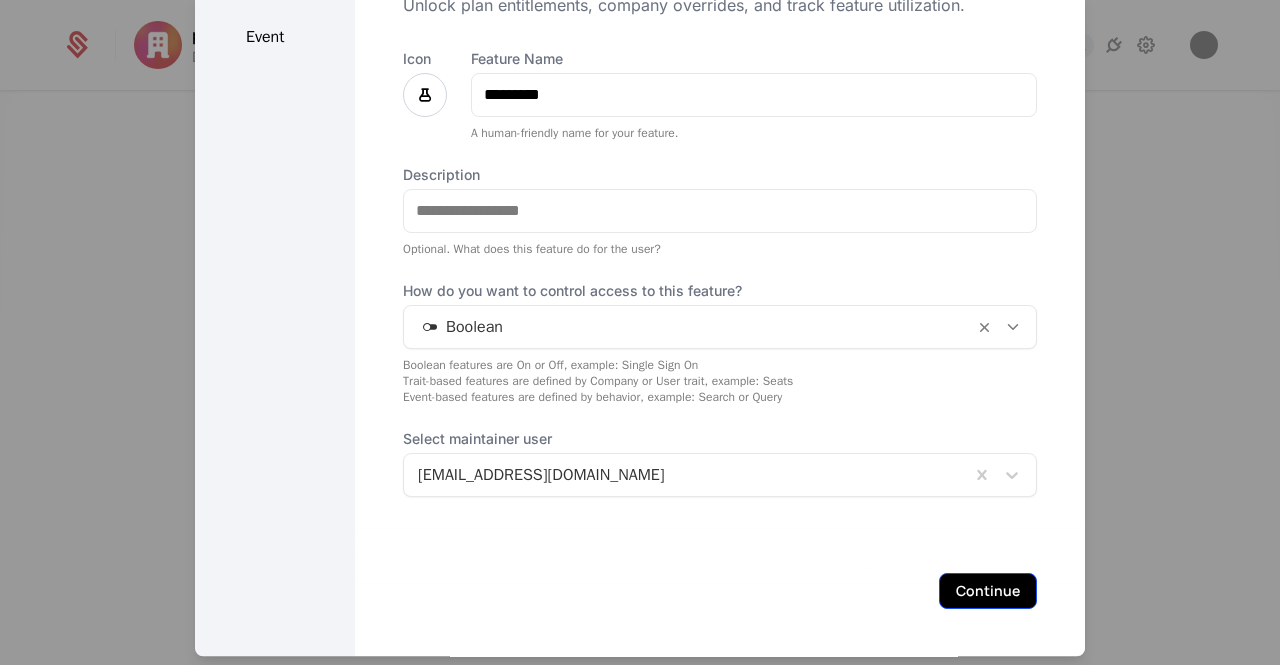 click on "Continue" at bounding box center [988, 591] 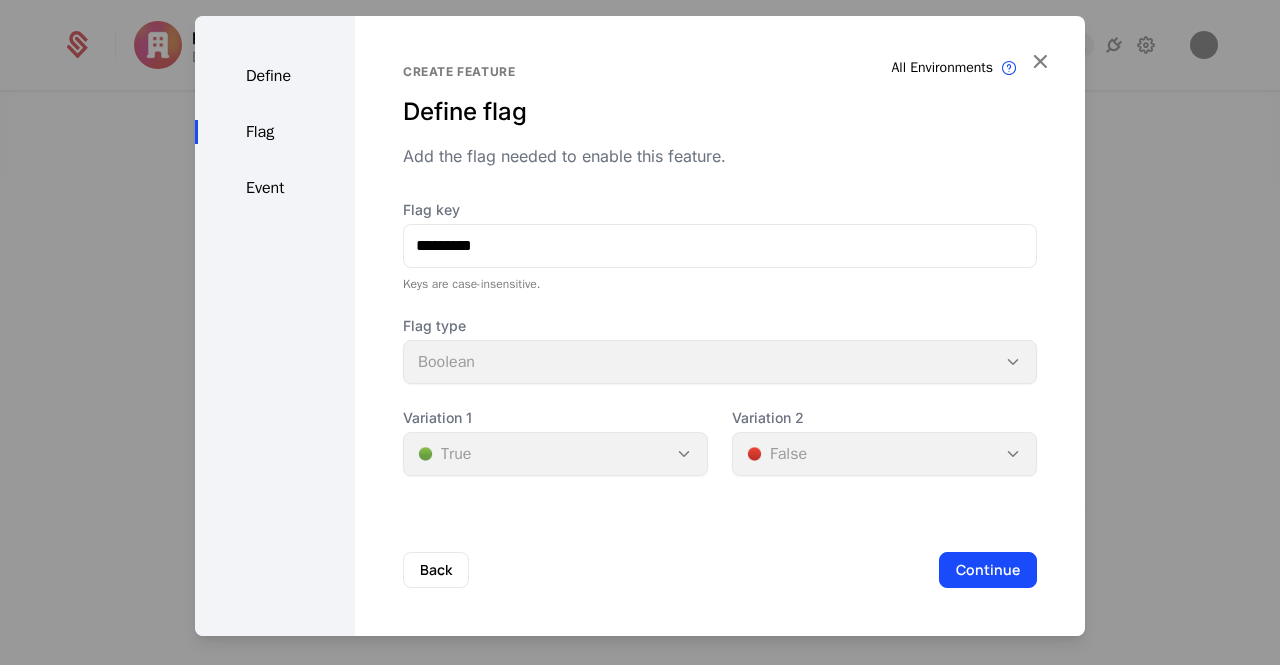 click on "Variation 1 🟢   True" at bounding box center [555, 442] 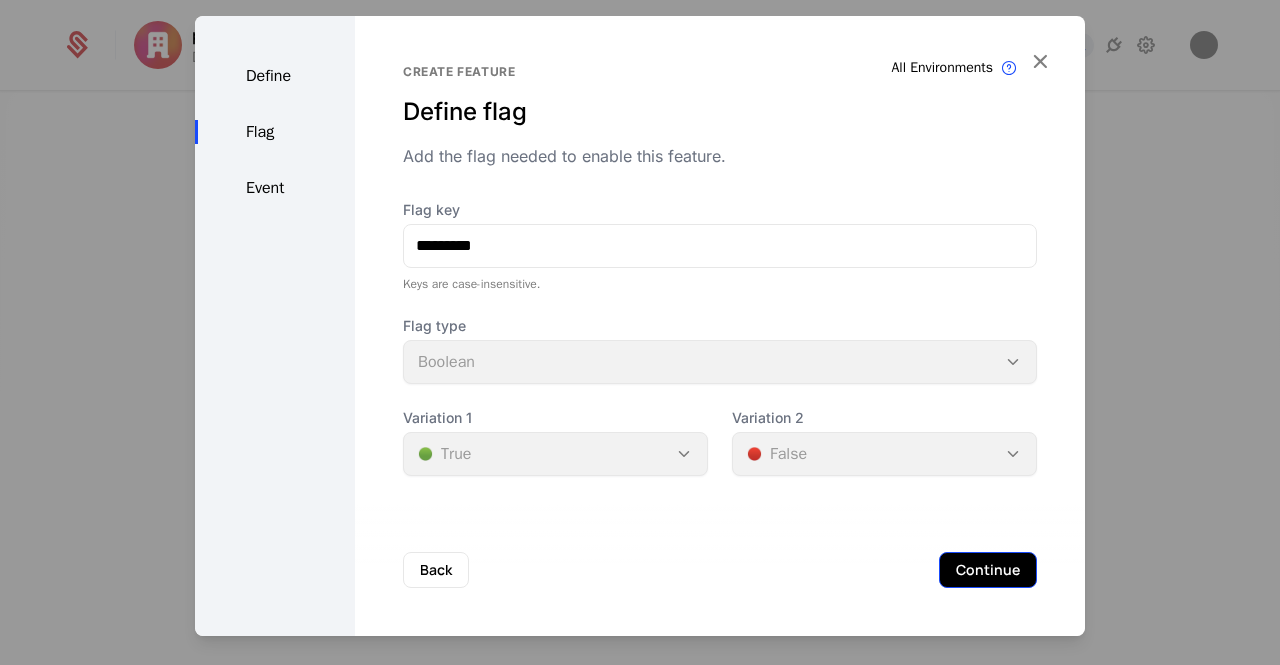 drag, startPoint x: 979, startPoint y: 547, endPoint x: 979, endPoint y: 561, distance: 14 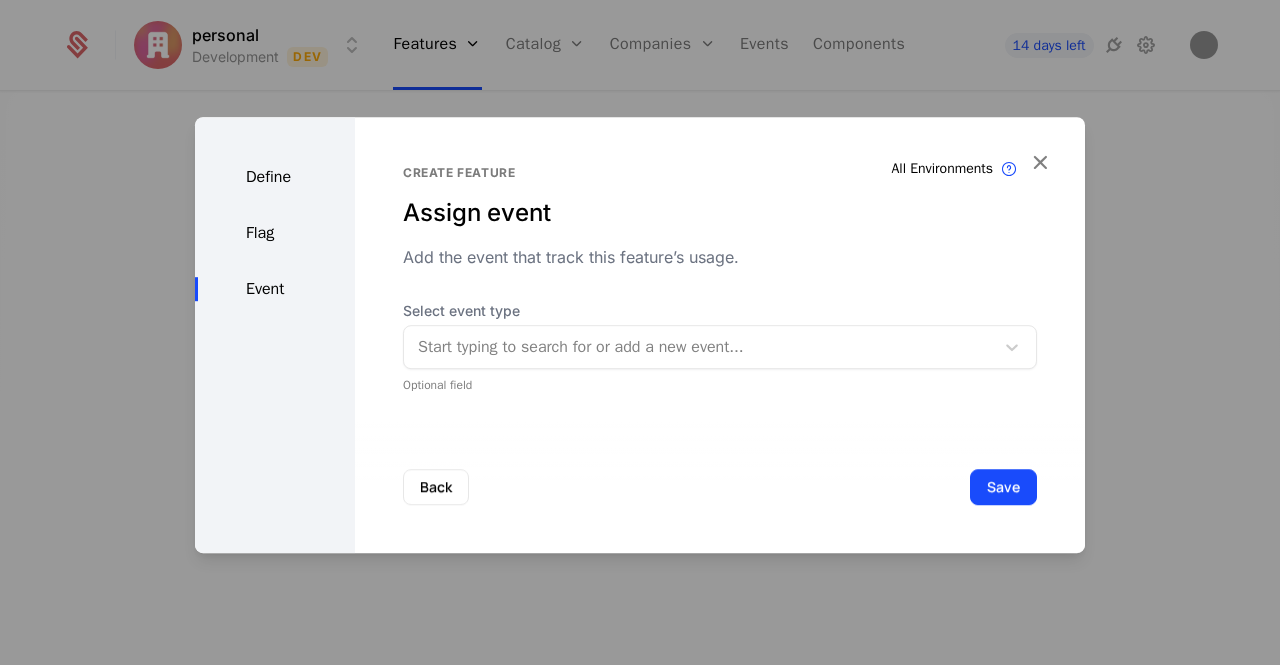 click on "Start typing to search for or add a new event..." at bounding box center [699, 347] 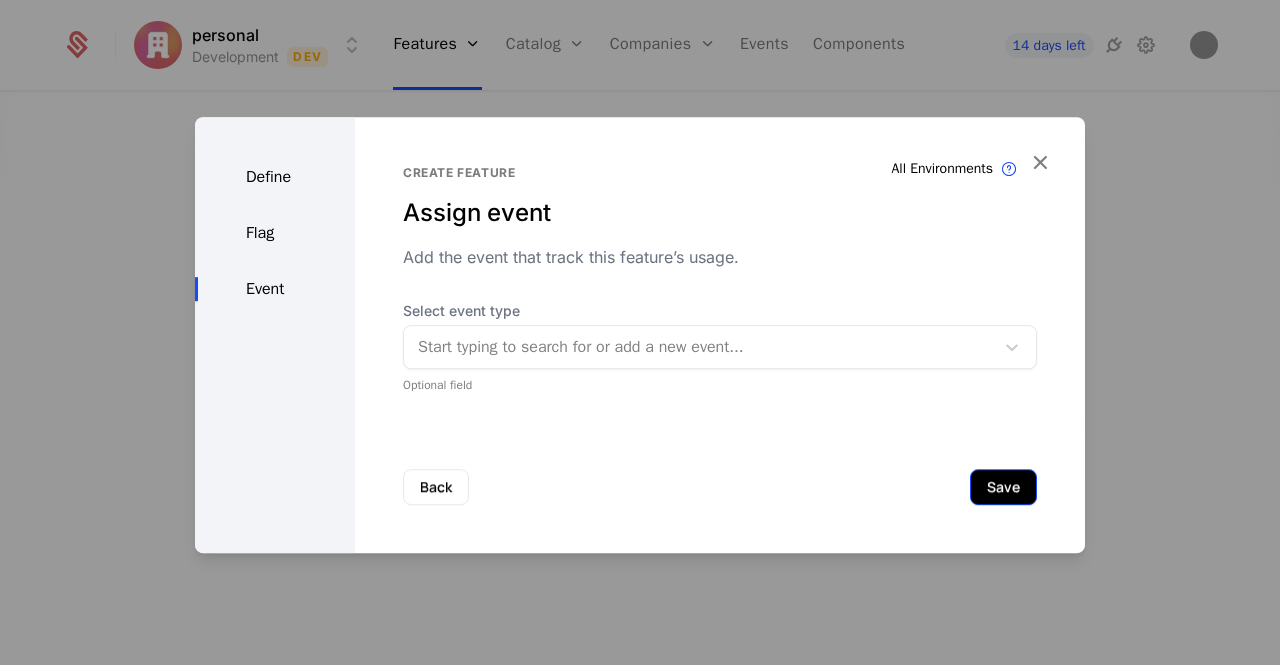click on "Save" at bounding box center [1003, 487] 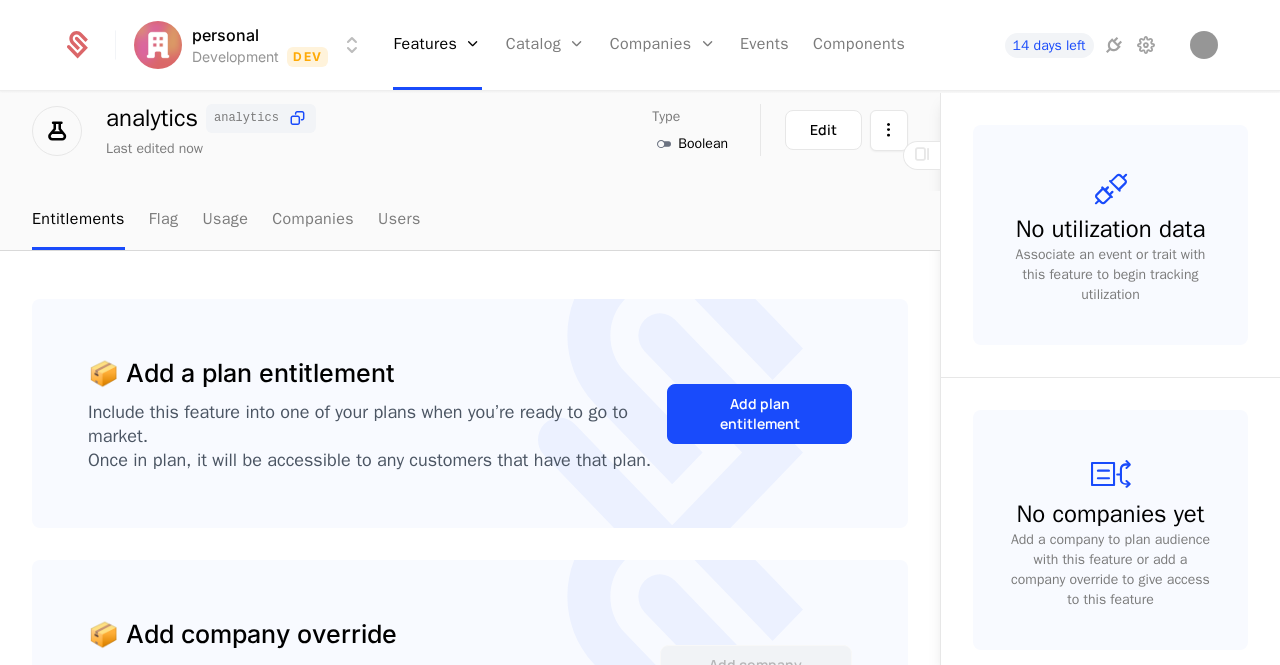 scroll, scrollTop: 0, scrollLeft: 0, axis: both 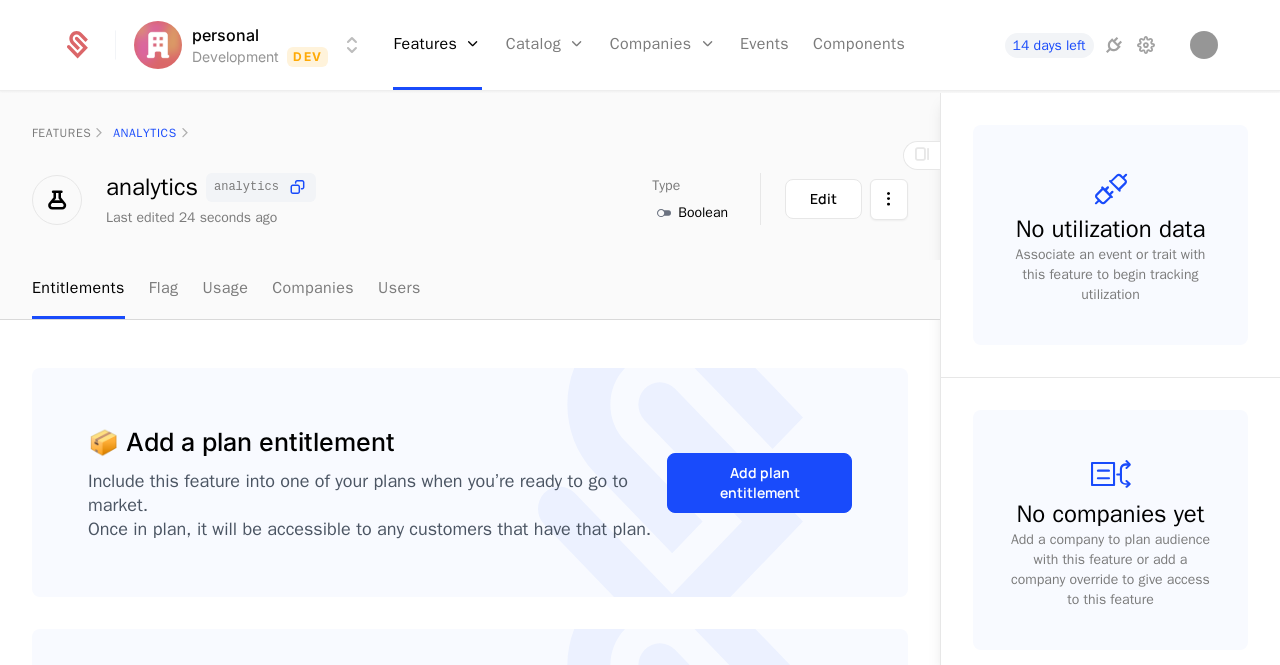 click at bounding box center (664, 213) 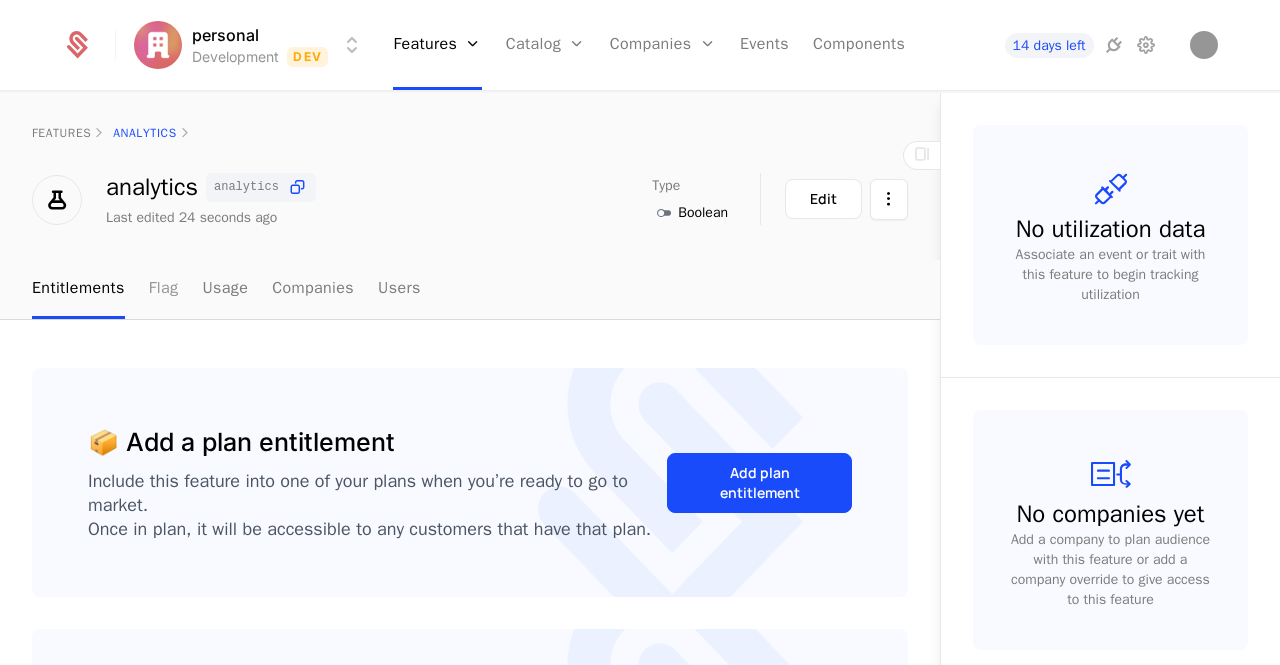 click on "Flag" at bounding box center (164, 289) 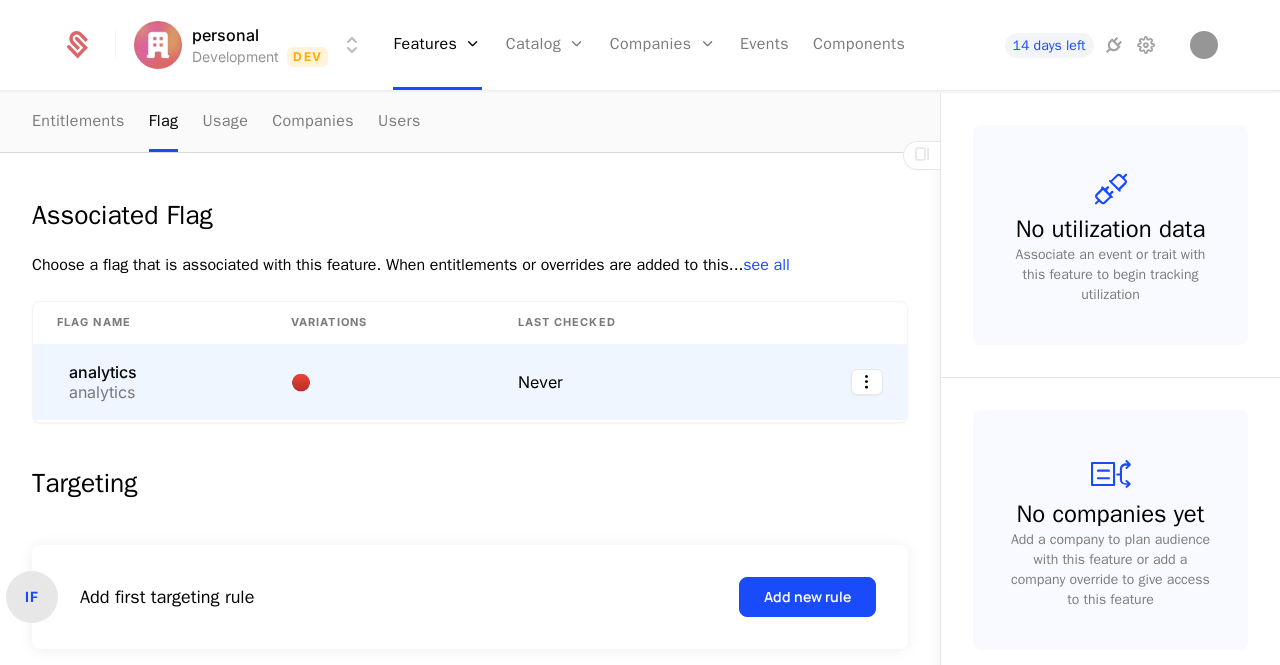 scroll, scrollTop: 200, scrollLeft: 0, axis: vertical 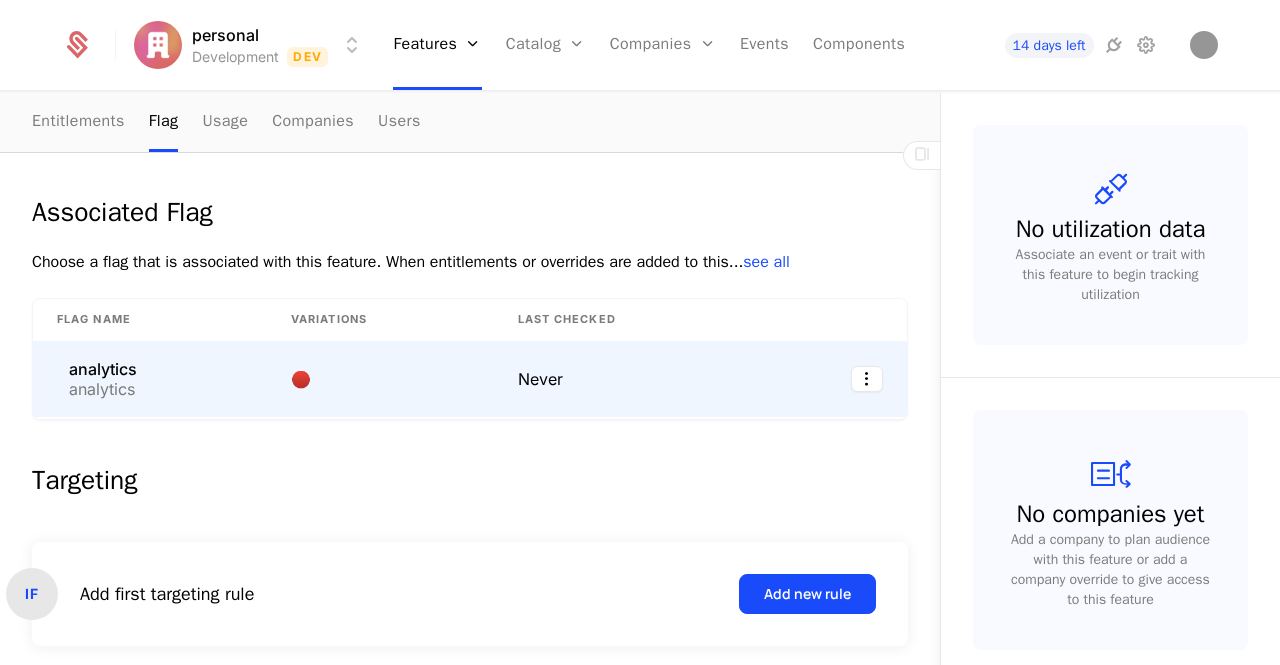 click on "🔴" at bounding box center [380, 379] 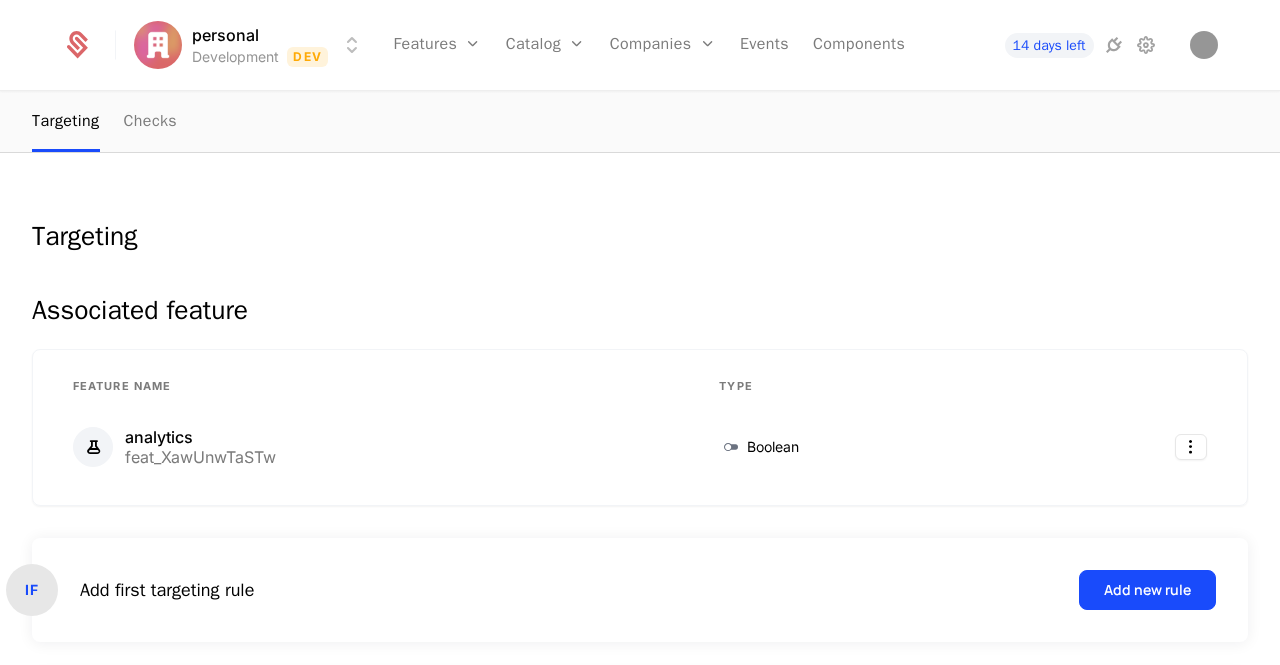 scroll, scrollTop: 300, scrollLeft: 0, axis: vertical 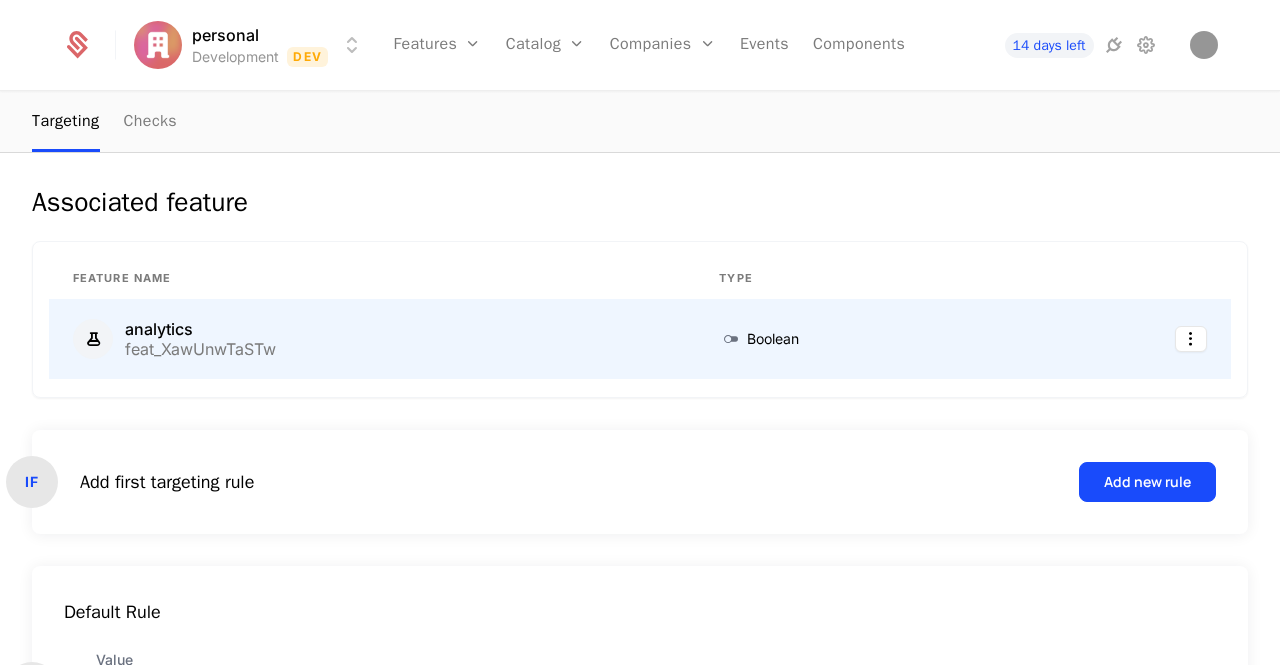 click on "Boolean" at bounding box center (860, 339) 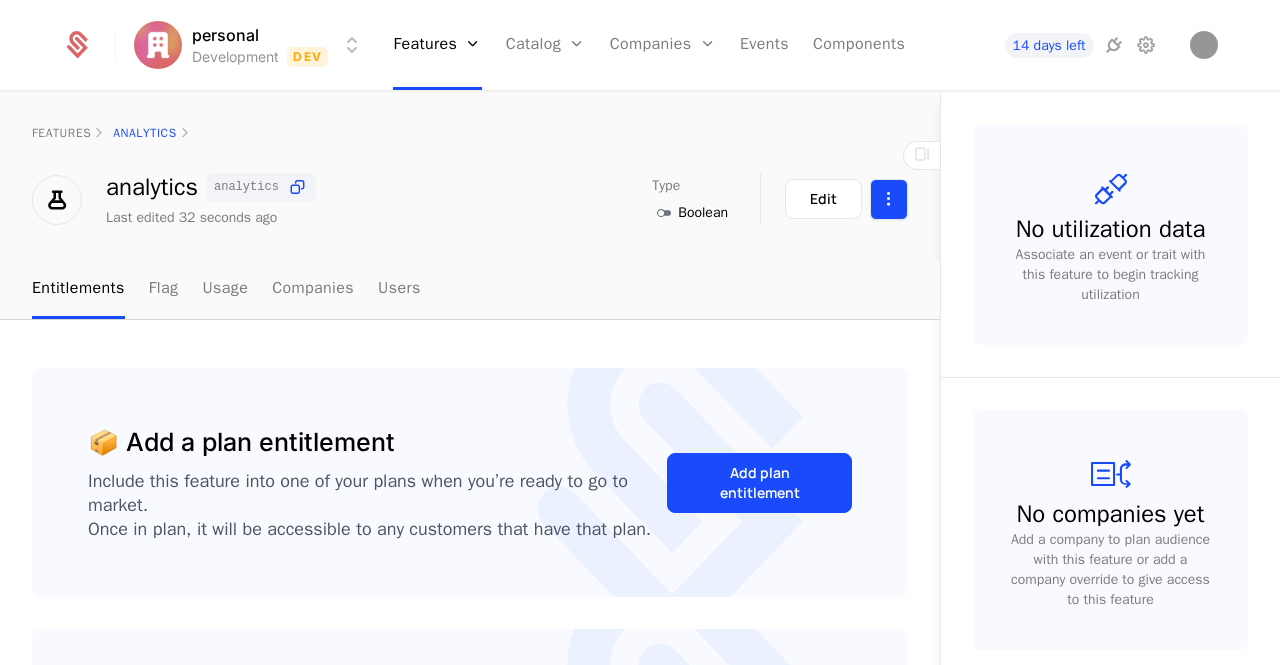 click on "personal Development Dev Features Features Flags Catalog Plans Credits Add Ons Configuration Companies Companies Users Events Components 14 days left features analytics analytics analytics Last edited 32 seconds ago Type Boolean Maintainer Hussain Al Edit Entitlements Flag Usage Companies Users 📦 Add a plan entitlement Include this feature into one of your plans when you’re ready to go to market. Once in plan, it will be accessible to any customers that have that plan. Add plan entitlement 📦 Add company override Create an override to grant access to a feature specifically for this company.  This override gets evaluated ahead of all other rules. Add company override No utilization data Associate an event or trait with this feature to begin tracking utilization No companies yet Add a company to plan audience with this feature or add a company override to give access to this feature
Best Viewed on Desktop You're currently viewing this on a  mobile device . For the best experience," at bounding box center (640, 332) 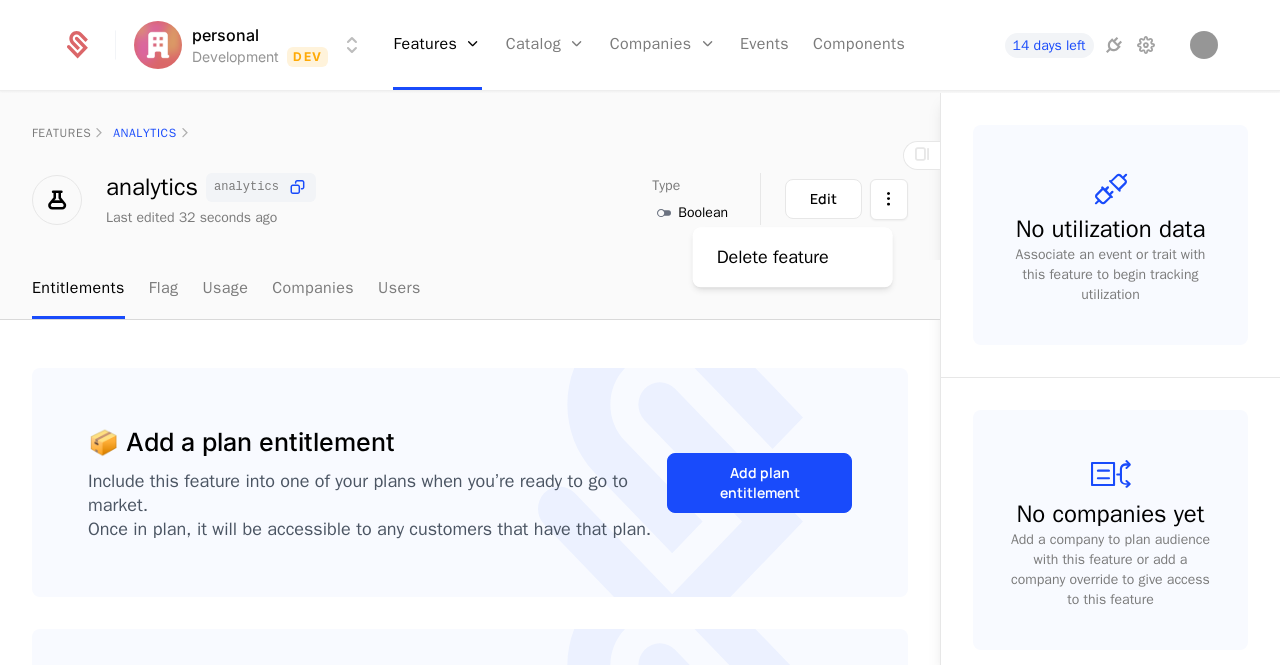 click on "personal Development Dev Features Features Flags Catalog Plans Credits Add Ons Configuration Companies Companies Users Events Components 14 days left features analytics analytics analytics Last edited 32 seconds ago Type Boolean Maintainer Hussain Al Edit Entitlements Flag Usage Companies Users 📦 Add a plan entitlement Include this feature into one of your plans when you’re ready to go to market. Once in plan, it will be accessible to any customers that have that plan. Add plan entitlement 📦 Add company override Create an override to grant access to a feature specifically for this company.  This override gets evaluated ahead of all other rules. Add company override No utilization data Associate an event or trait with this feature to begin tracking utilization No companies yet Add a company to plan audience with this feature or add a company override to give access to this feature
Best Viewed on Desktop You're currently viewing this on a  mobile device . For the best experience," at bounding box center (640, 332) 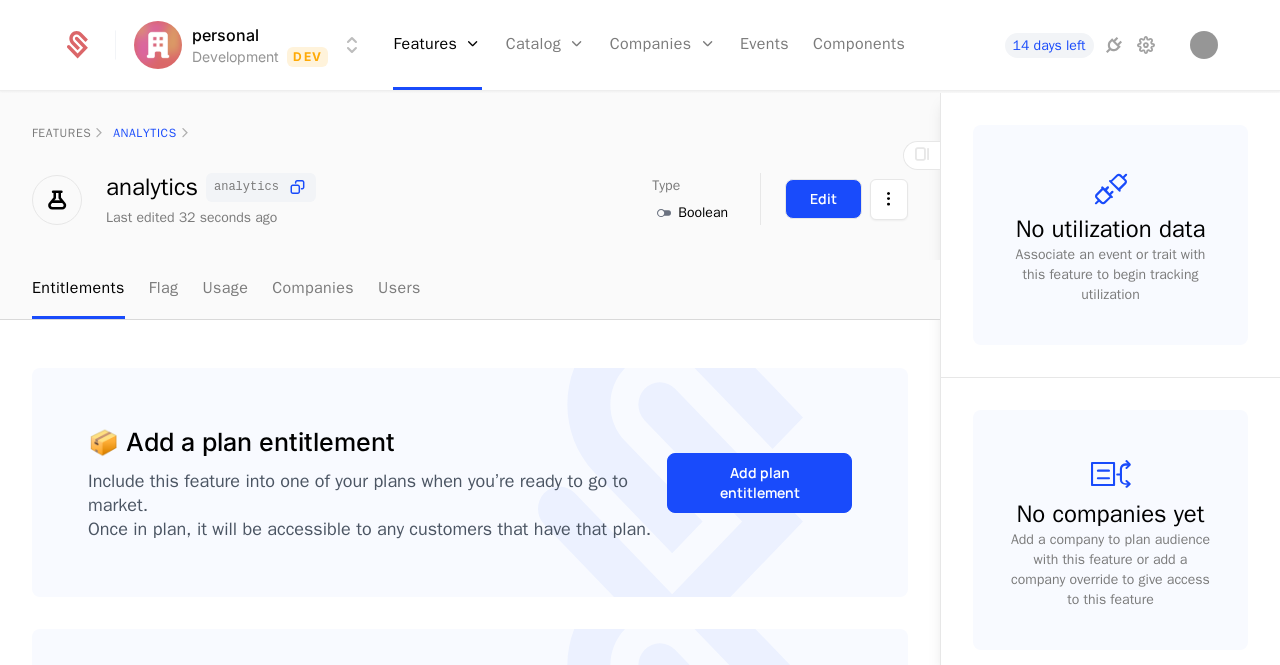 click on "Edit" at bounding box center [823, 199] 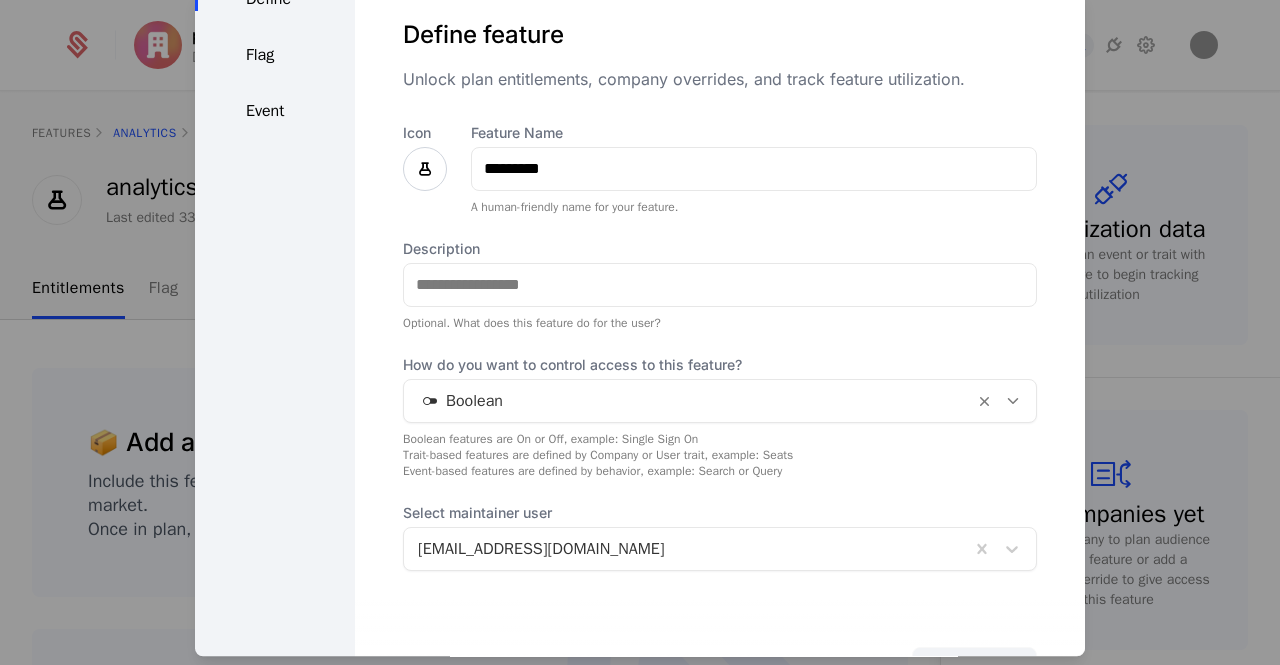 scroll, scrollTop: 0, scrollLeft: 0, axis: both 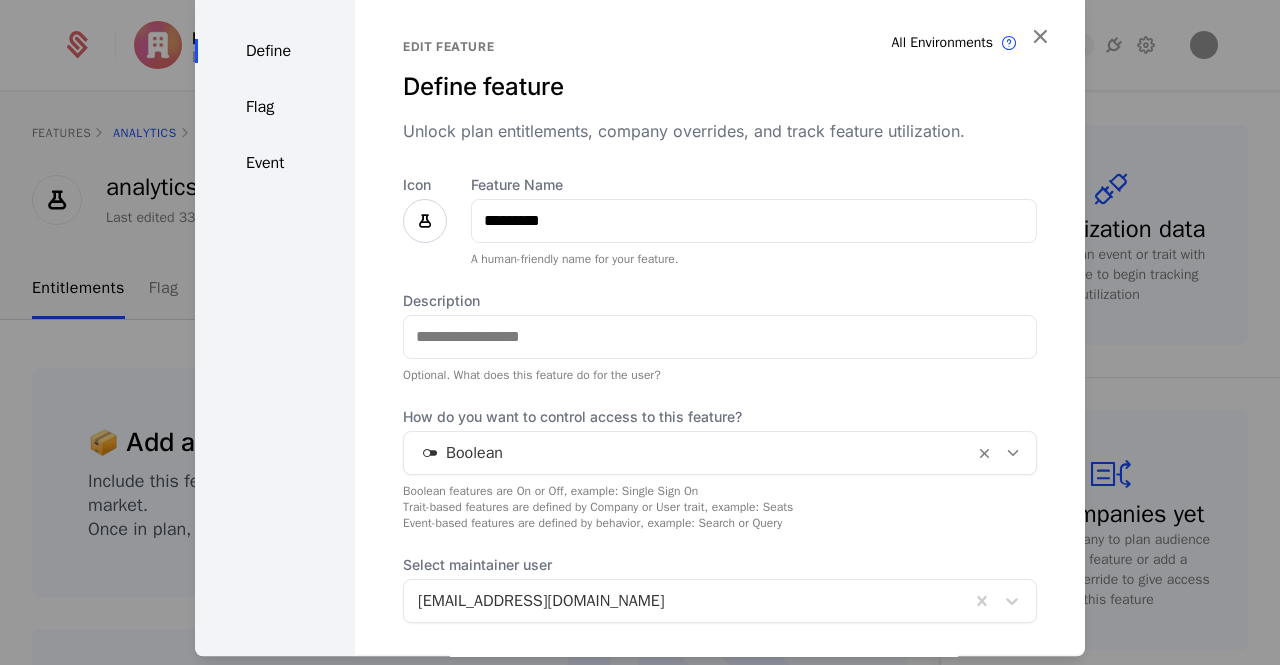 click on "Flag" at bounding box center [275, 107] 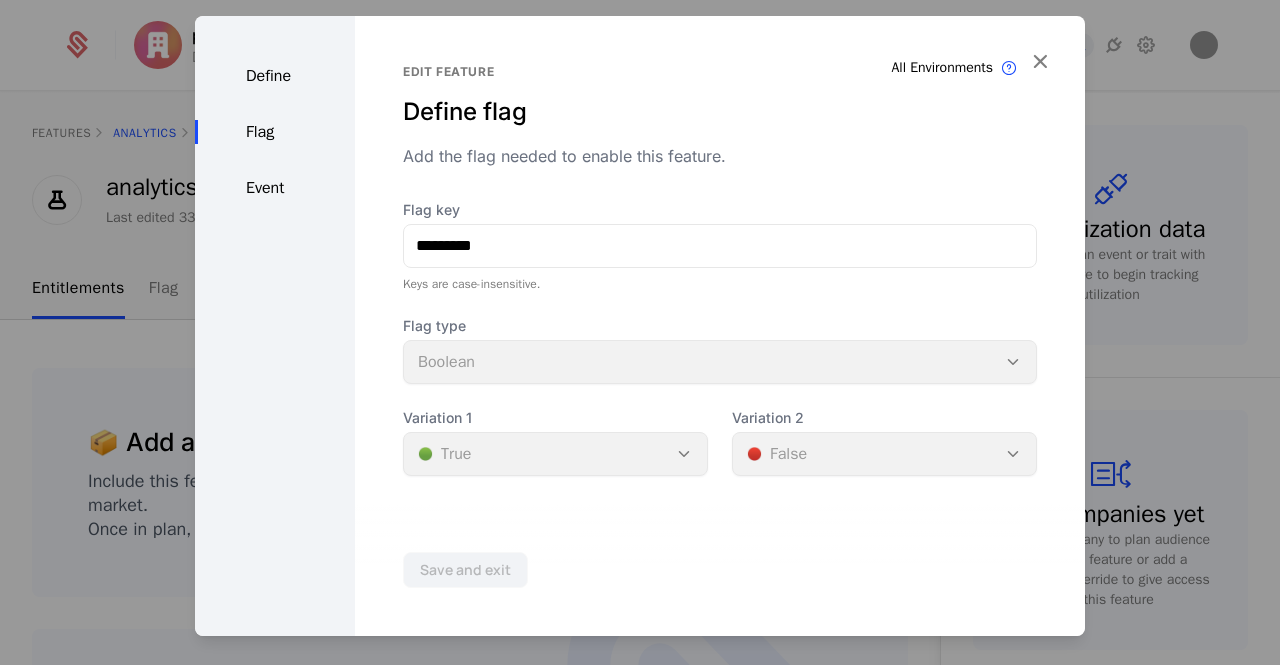 click on "Variation 1" at bounding box center [555, 418] 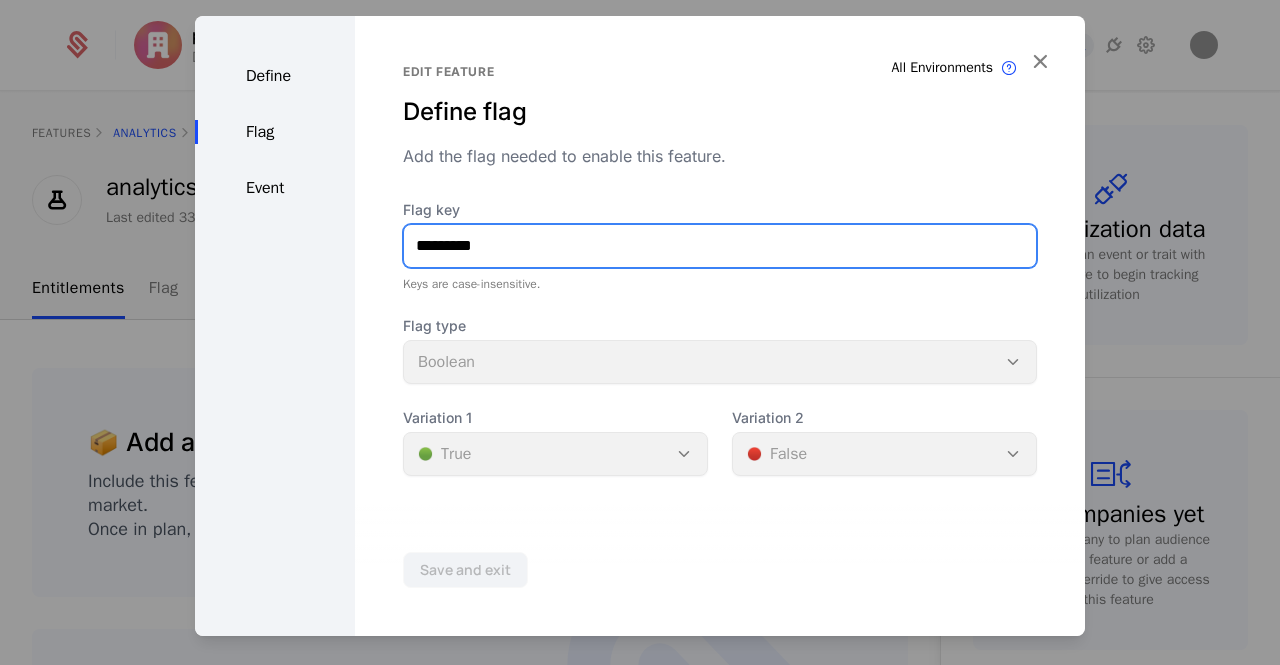 click on "*********" at bounding box center [720, 246] 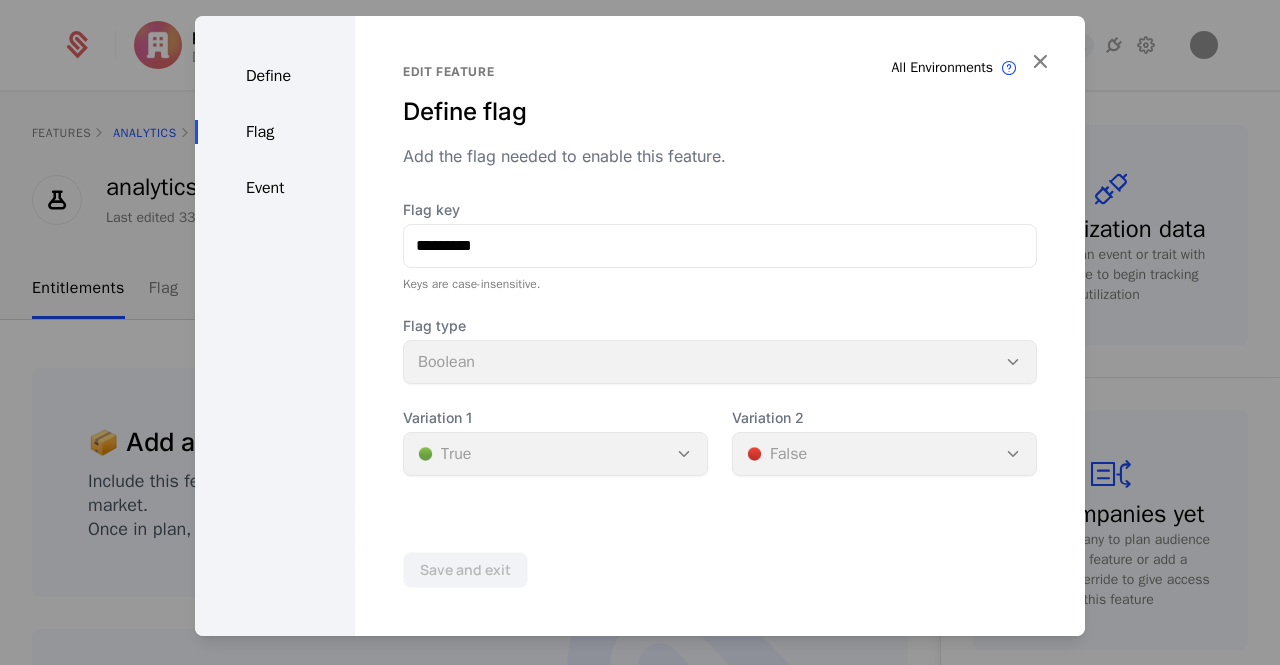 click on "Flag type Boolean" at bounding box center [720, 350] 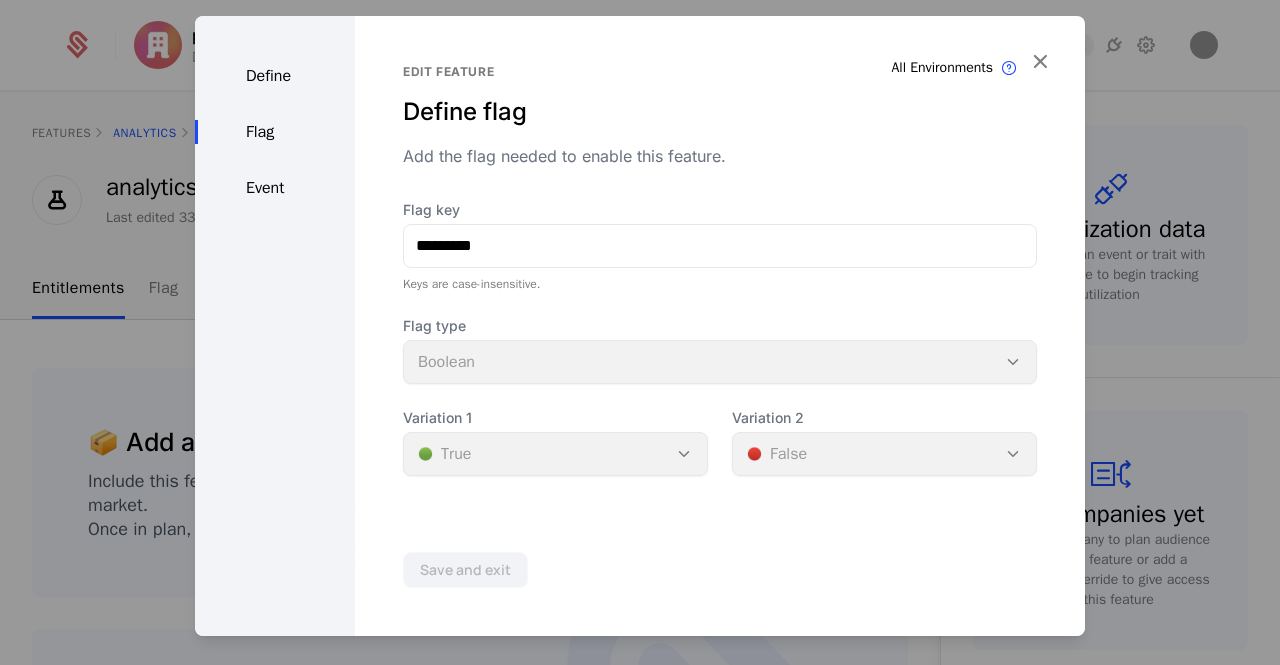 click on "Variation 1 🟢   True" at bounding box center (555, 442) 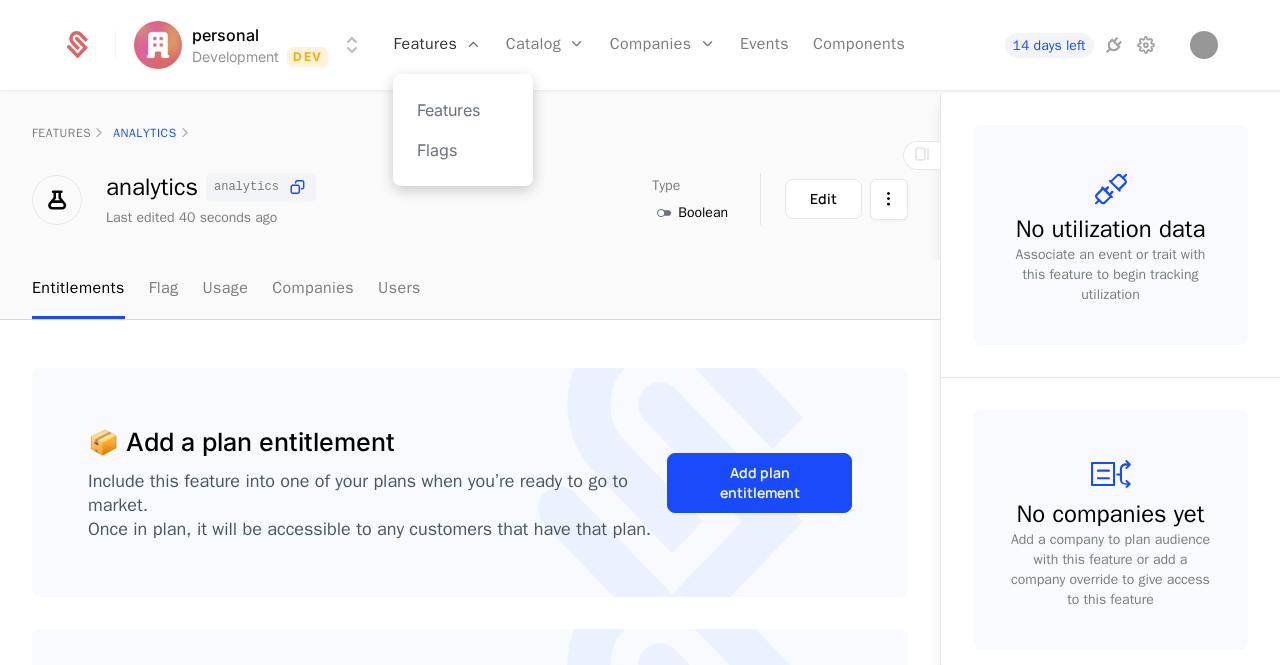 click on "Features" at bounding box center (437, 45) 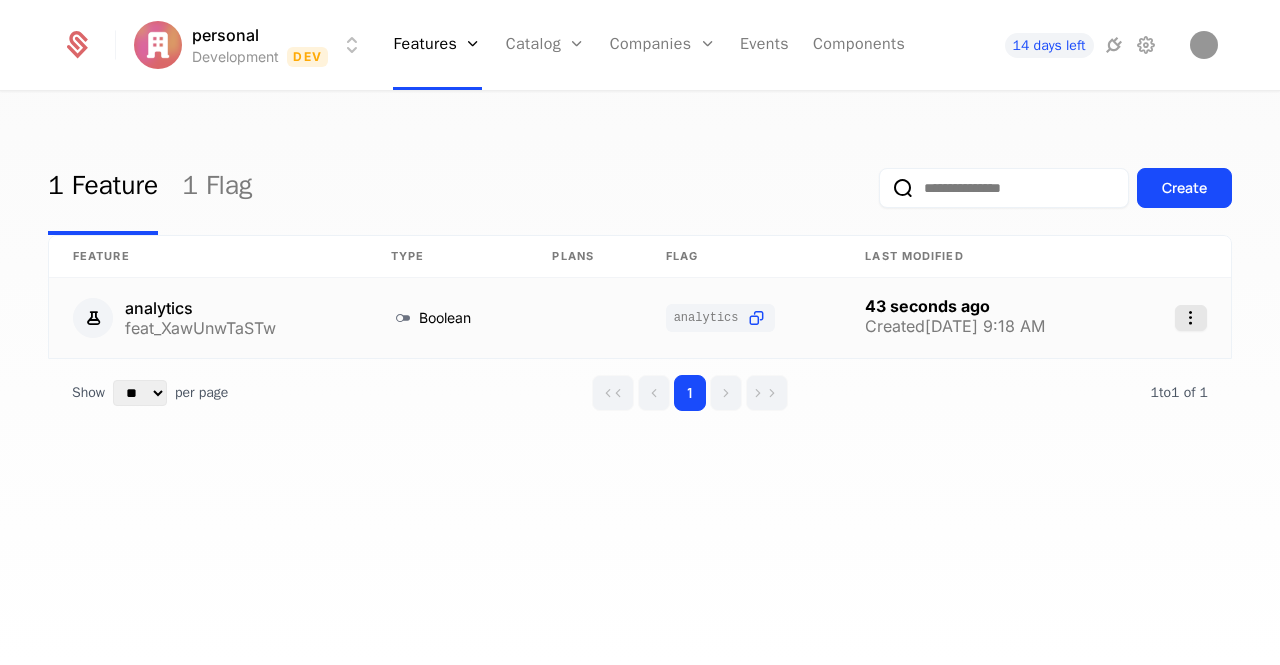 click on "personal Development Dev Features Features Flags Catalog Plans Credits Add Ons Configuration Companies Companies Users Events Components 14 days left 1 Feature 1 Flag Create Feature Type Plans Flag Last Modified analytics feat_XawUnwTaSTw Boolean analytics 43 seconds ago Created  7/23/25, 9:18 AM Show ** ** ** *** *** per page per page 1 1  to  1   of   1  of   1
Best Viewed on Desktop You're currently viewing this on a  mobile device . For the best experience,   we recommend using a desktop or larger screens , as the application isn't fully optimized for smaller resolutions just yet. Got it" at bounding box center (640, 332) 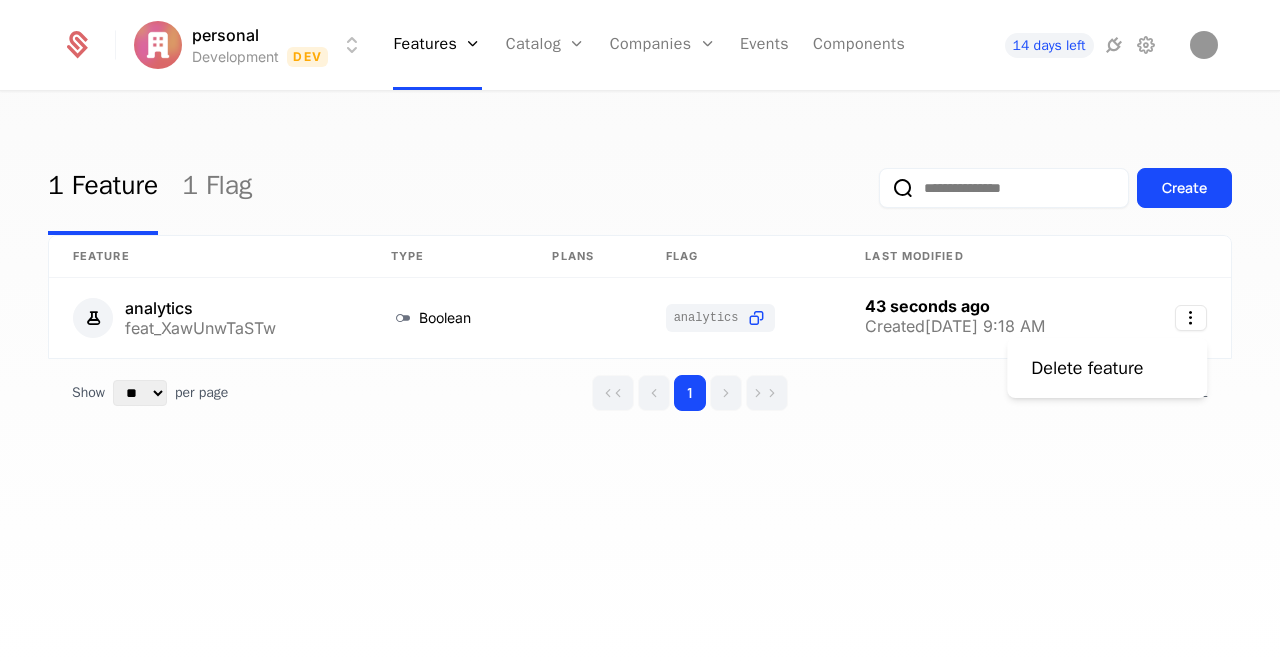 click on "personal Development Dev Features Features Flags Catalog Plans Credits Add Ons Configuration Companies Companies Users Events Components 14 days left 1 Feature 1 Flag Create Feature Type Plans Flag Last Modified analytics feat_XawUnwTaSTw Boolean analytics 43 seconds ago Created  7/23/25, 9:18 AM Show ** ** ** *** *** per page per page 1 1  to  1   of   1  of   1
Best Viewed on Desktop You're currently viewing this on a  mobile device . For the best experience,   we recommend using a desktop or larger screens , as the application isn't fully optimized for smaller resolutions just yet. Got it  Delete feature" at bounding box center [640, 332] 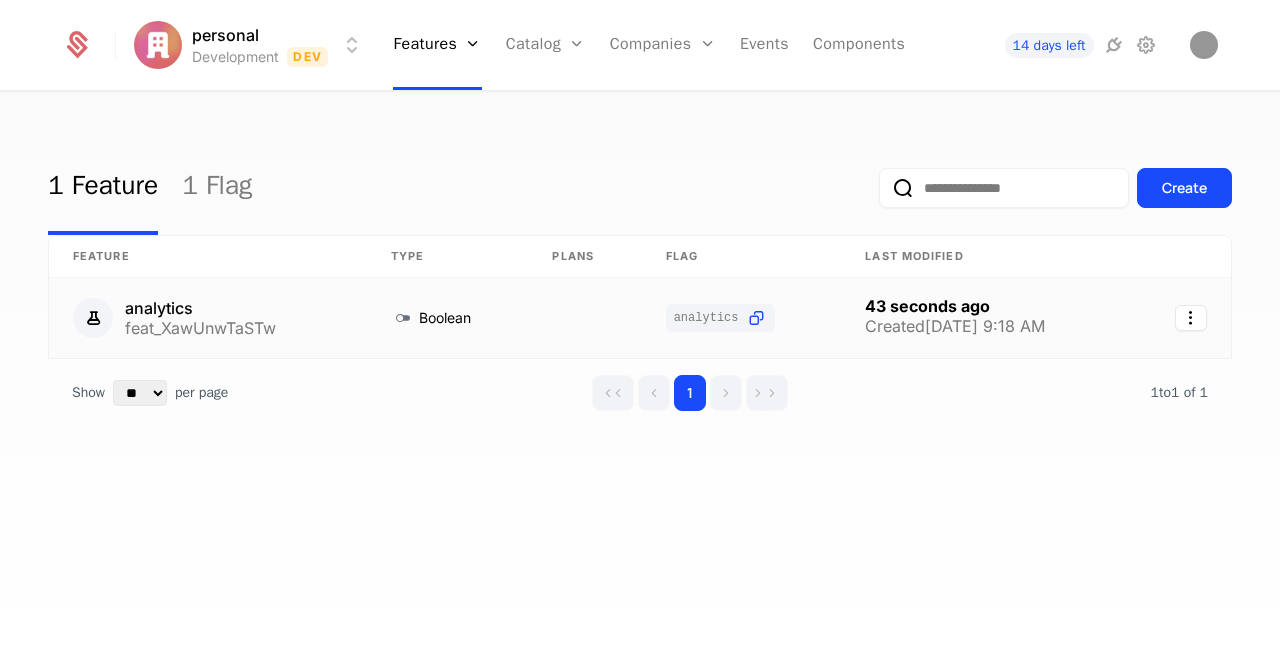 click on "analytics" at bounding box center [200, 308] 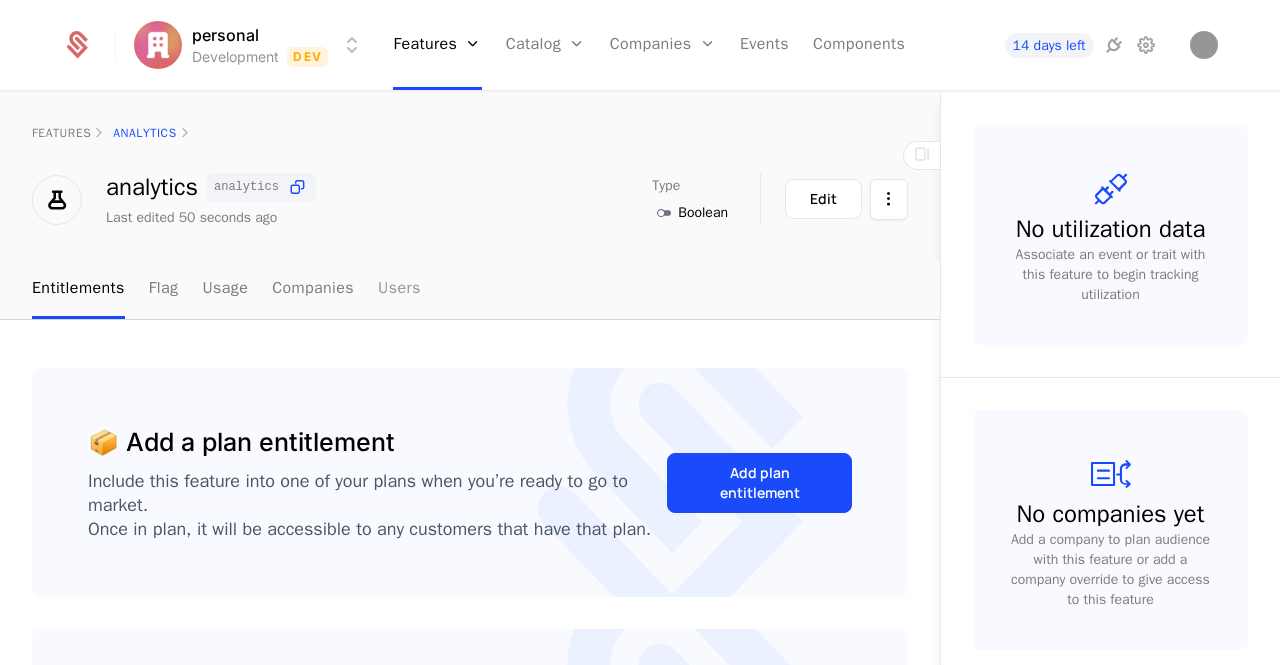 click on "Users" at bounding box center (399, 289) 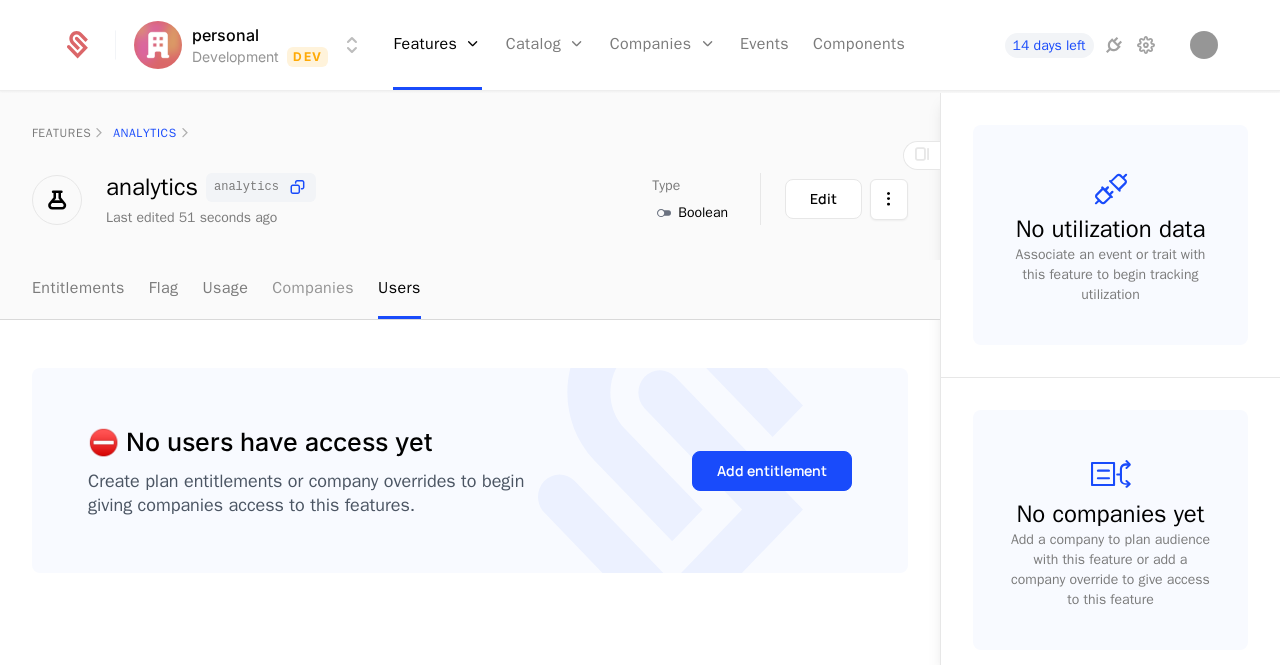 click on "Companies" at bounding box center [313, 289] 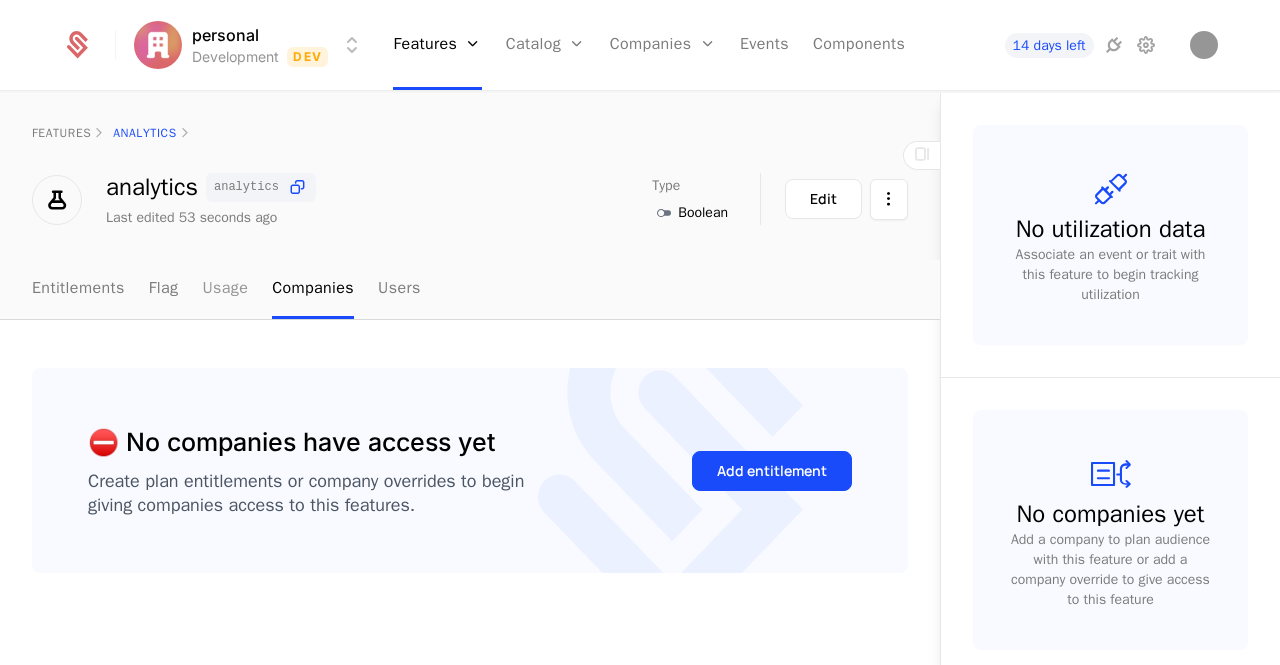 click on "Usage" at bounding box center (225, 289) 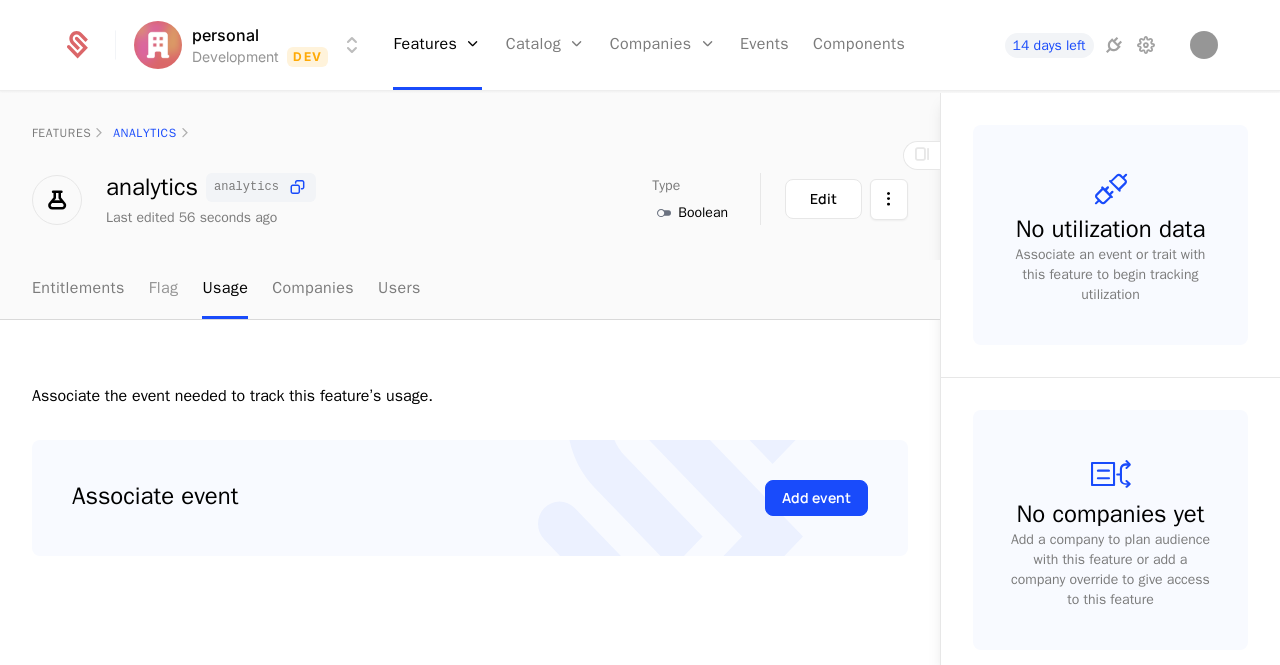click on "Flag" at bounding box center (164, 289) 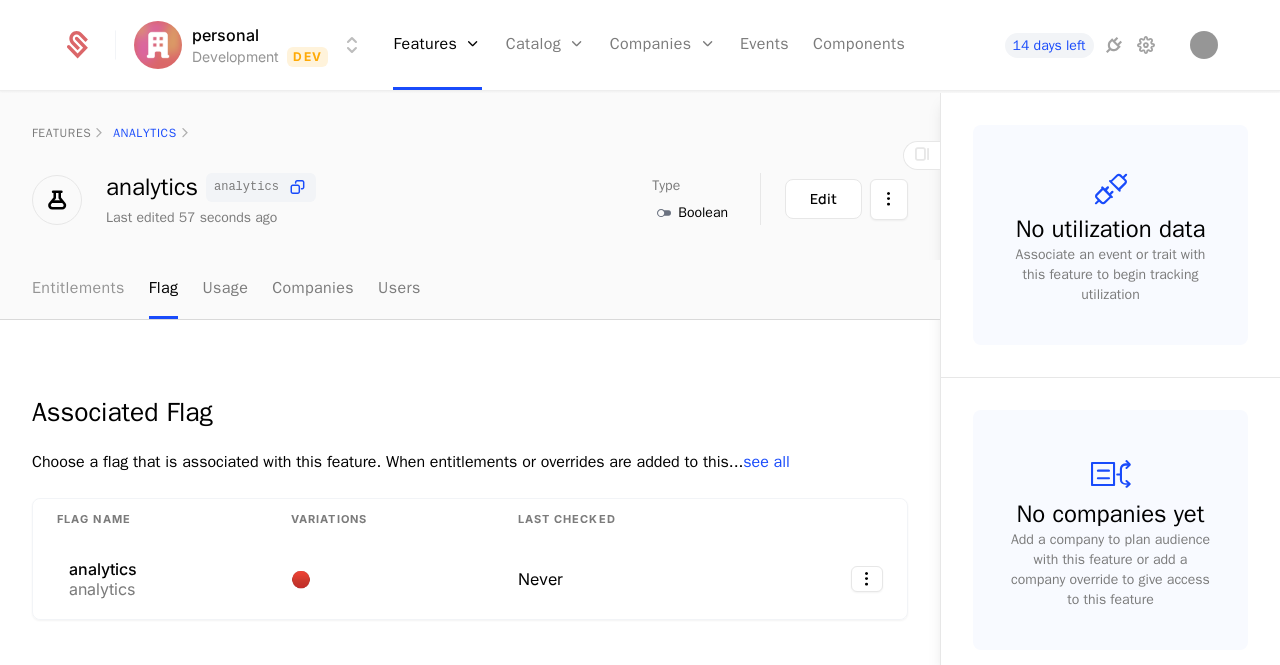 click on "Entitlements" at bounding box center (78, 289) 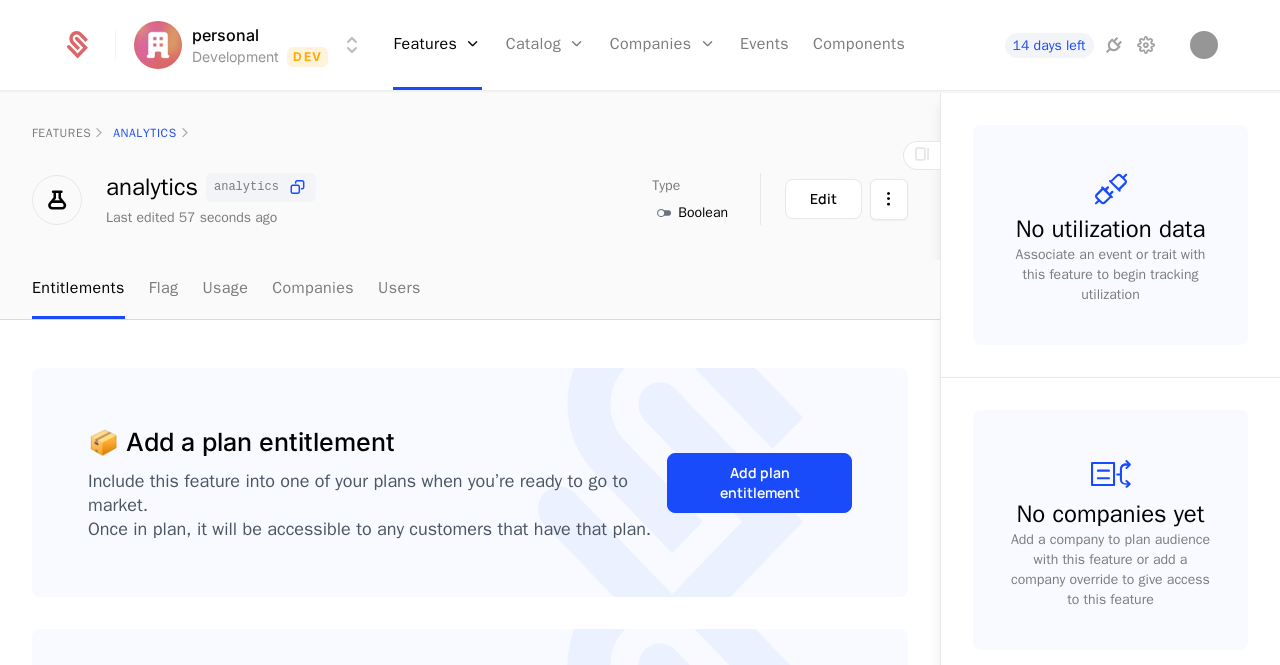 click on "personal Development Dev Features Features Flags Catalog Plans Credits Add Ons Configuration Companies Companies Users Events Components 14 days left features analytics analytics analytics Last edited 57 seconds ago Type Boolean Maintainer Hussain Al Edit Entitlements Flag Usage Companies Users 📦 Add a plan entitlement Include this feature into one of your plans when you’re ready to go to market. Once in plan, it will be accessible to any customers that have that plan. Add plan entitlement 📦 Add company override Create an override to grant access to a feature specifically for this company.  This override gets evaluated ahead of all other rules. Add company override No utilization data Associate an event or trait with this feature to begin tracking utilization No companies yet Add a company to plan audience with this feature or add a company override to give access to this feature
Best Viewed on Desktop You're currently viewing this on a  mobile device . For the best experience," at bounding box center [640, 332] 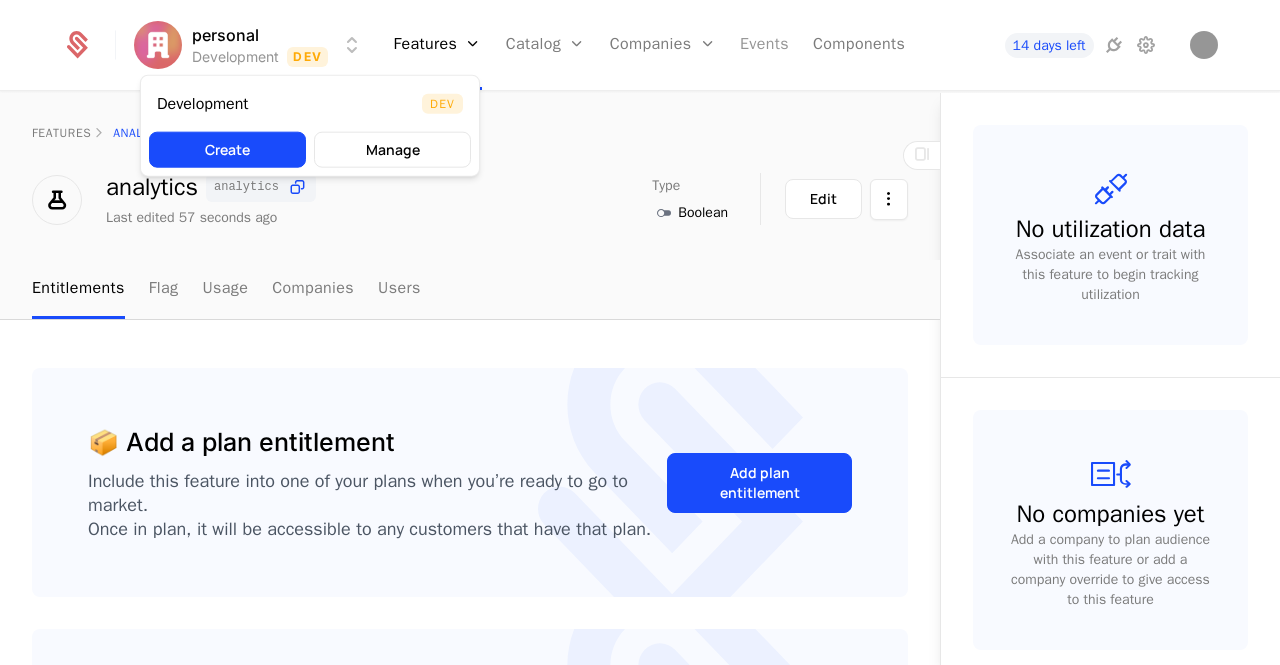 click on "personal Development Dev Features Features Flags Catalog Plans Credits Add Ons Configuration Companies Companies Users Events Components 14 days left features analytics analytics analytics Last edited 57 seconds ago Type Boolean Maintainer Hussain Al Edit Entitlements Flag Usage Companies Users 📦 Add a plan entitlement Include this feature into one of your plans when you’re ready to go to market. Once in plan, it will be accessible to any customers that have that plan. Add plan entitlement 📦 Add company override Create an override to grant access to a feature specifically for this company.  This override gets evaluated ahead of all other rules. Add company override No utilization data Associate an event or trait with this feature to begin tracking utilization No companies yet Add a company to plan audience with this feature or add a company override to give access to this feature
Best Viewed on Desktop You're currently viewing this on a  mobile device . For the best experience,   Dev" at bounding box center [640, 332] 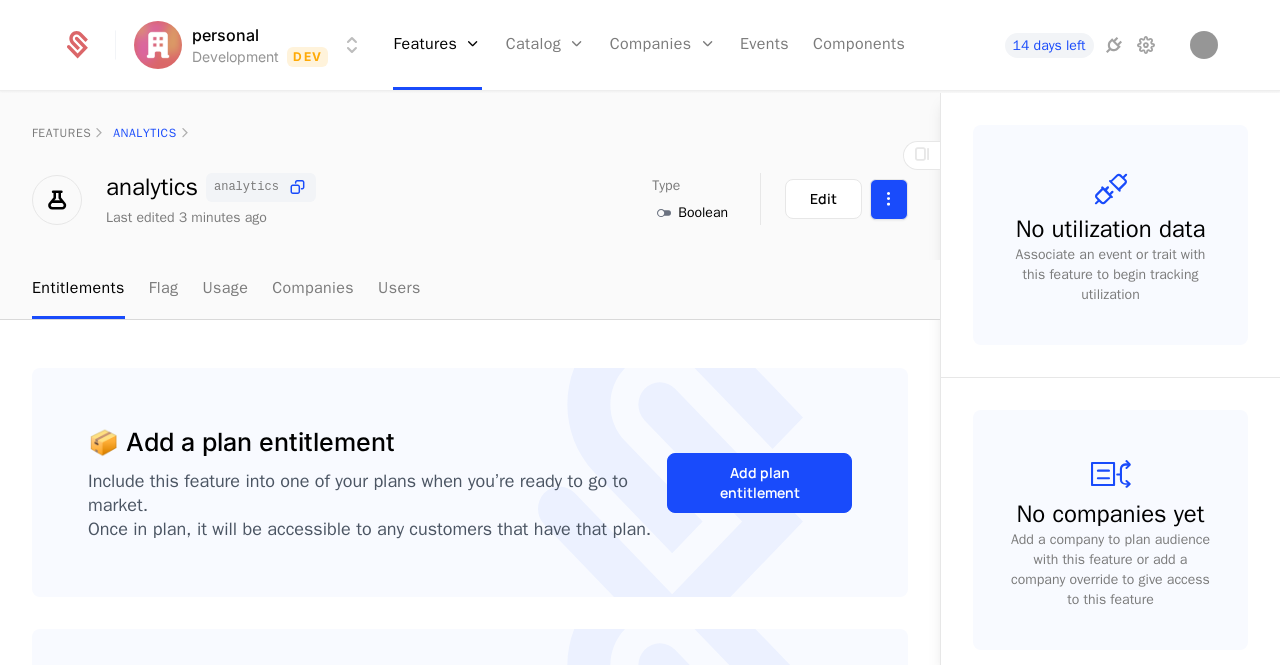 click on "personal Development Dev Features Features Flags Catalog Plans Credits Add Ons Configuration Companies Companies Users Events Components 14 days left features analytics analytics analytics Last edited 3 minutes ago Type Boolean Maintainer Hussain Al Edit Entitlements Flag Usage Companies Users 📦 Add a plan entitlement Include this feature into one of your plans when you’re ready to go to market. Once in plan, it will be accessible to any customers that have that plan. Add plan entitlement 📦 Add company override Create an override to grant access to a feature specifically for this company.  This override gets evaluated ahead of all other rules. Add company override No utilization data Associate an event or trait with this feature to begin tracking utilization No companies yet Add a company to plan audience with this feature or add a company override to give access to this feature
Best Viewed on Desktop You're currently viewing this on a  mobile device . For the best experience," at bounding box center [640, 332] 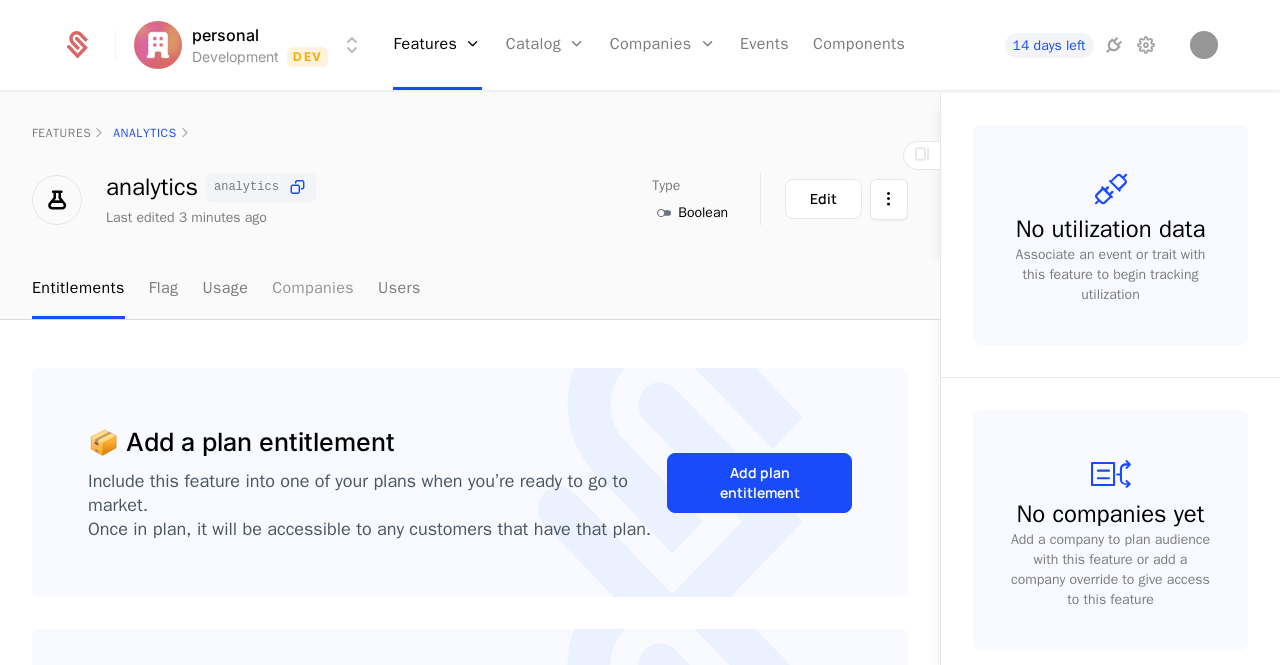 click on "personal Development Dev Features Features Flags Catalog Plans Credits Add Ons Configuration Companies Companies Users Events Components 14 days left features analytics analytics analytics Last edited 3 minutes ago Type Boolean Maintainer Hussain Al Edit Entitlements Flag Usage Companies Users 📦 Add a plan entitlement Include this feature into one of your plans when you’re ready to go to market. Once in plan, it will be accessible to any customers that have that plan. Add plan entitlement 📦 Add company override Create an override to grant access to a feature specifically for this company.  This override gets evaluated ahead of all other rules. Add company override No utilization data Associate an event or trait with this feature to begin tracking utilization No companies yet Add a company to plan audience with this feature or add a company override to give access to this feature
Best Viewed on Desktop You're currently viewing this on a  mobile device . For the best experience," at bounding box center (640, 332) 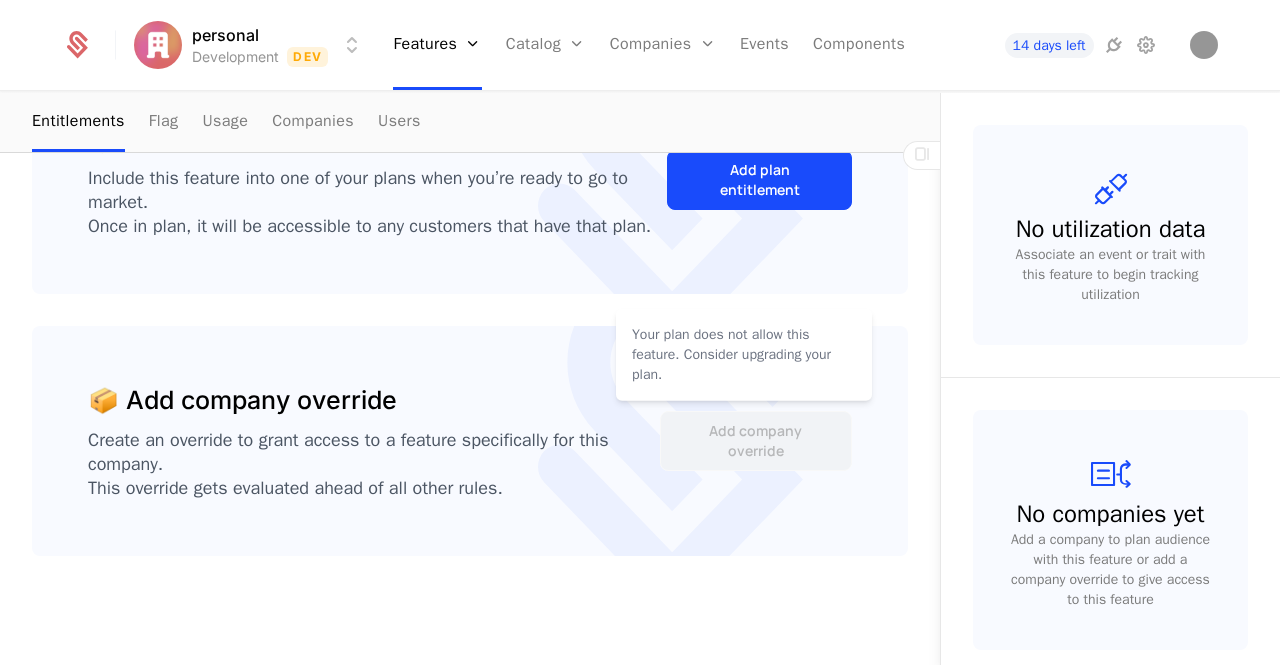 scroll, scrollTop: 3, scrollLeft: 0, axis: vertical 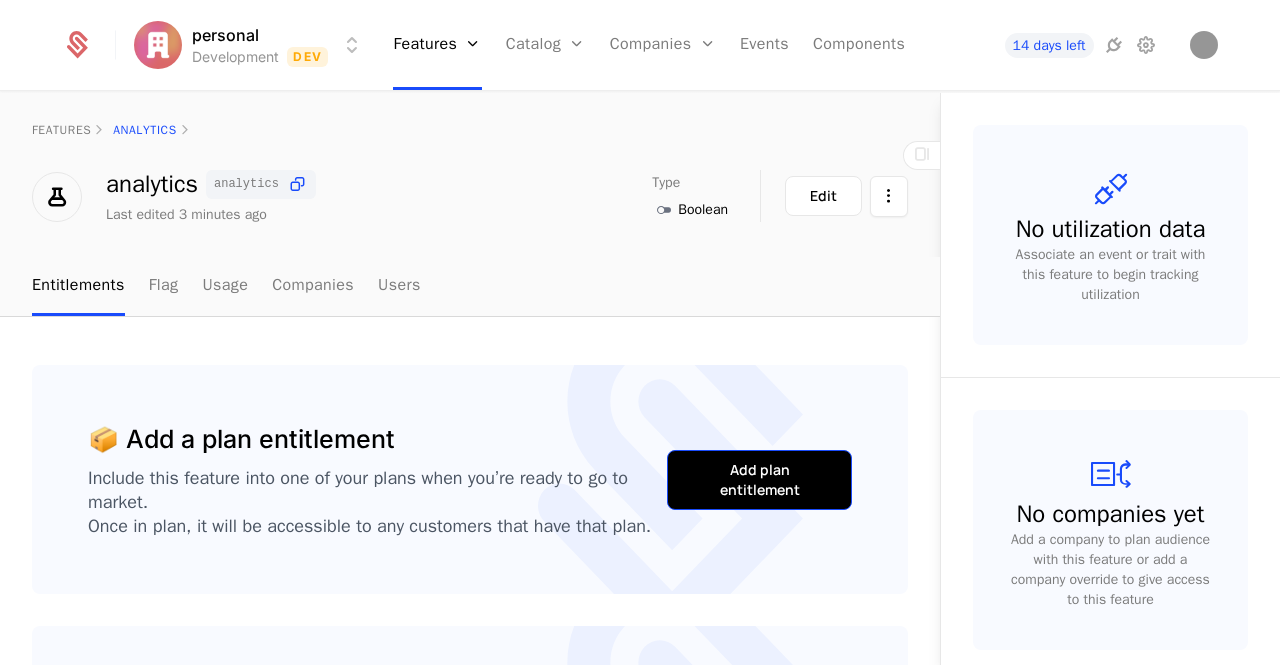 click on "Add plan entitlement" at bounding box center [759, 480] 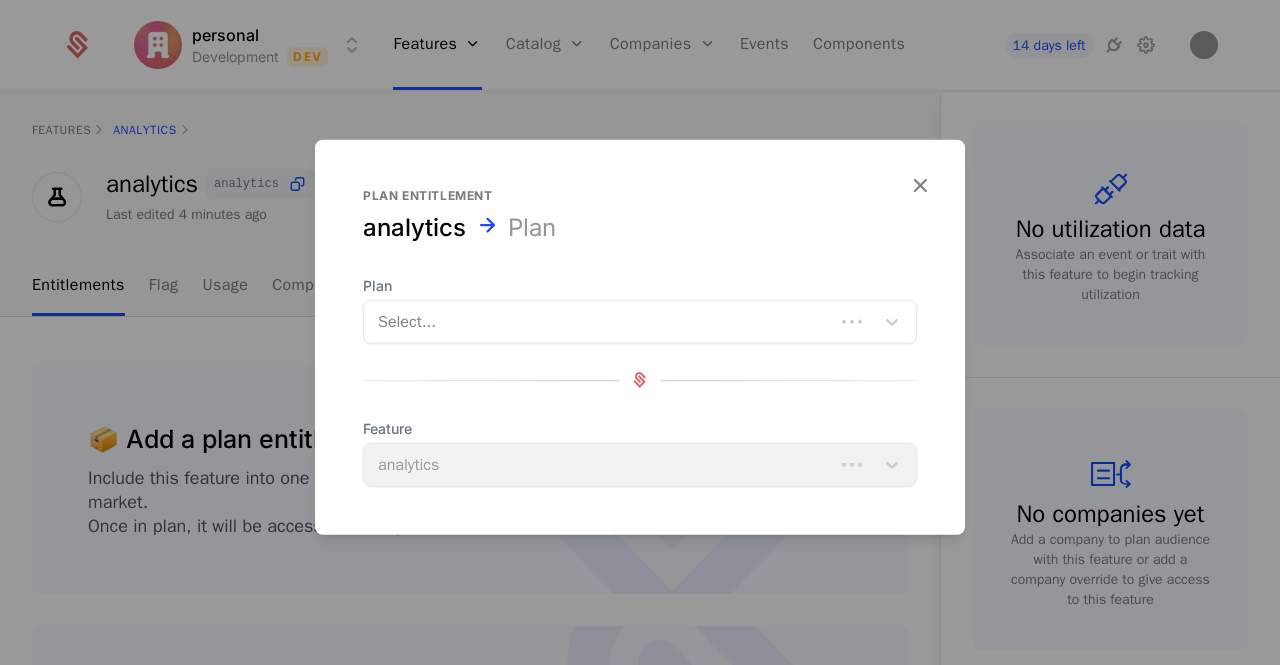 click at bounding box center [599, 321] 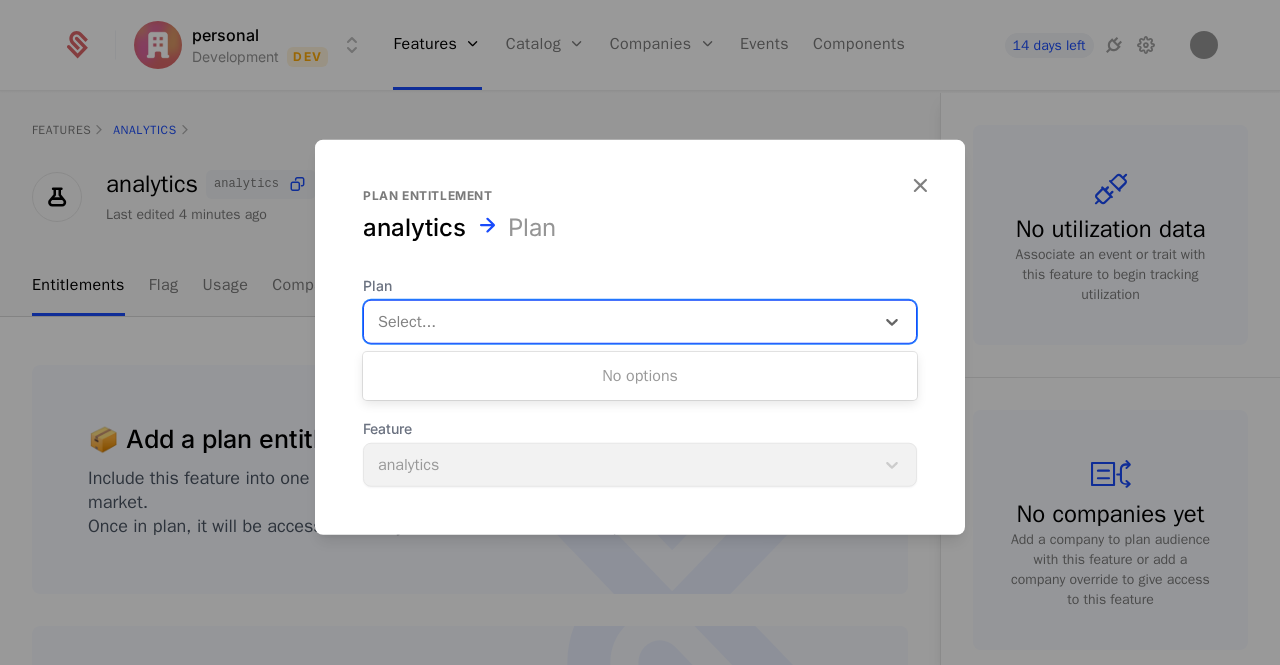 click on "Plan entitlement analytics Plan Plan Use Up and Down to choose options, press Enter to select the currently focused option, press Escape to exit the menu, press Tab to select the option and exit the menu. Select... Feature analytics" at bounding box center [640, 336] 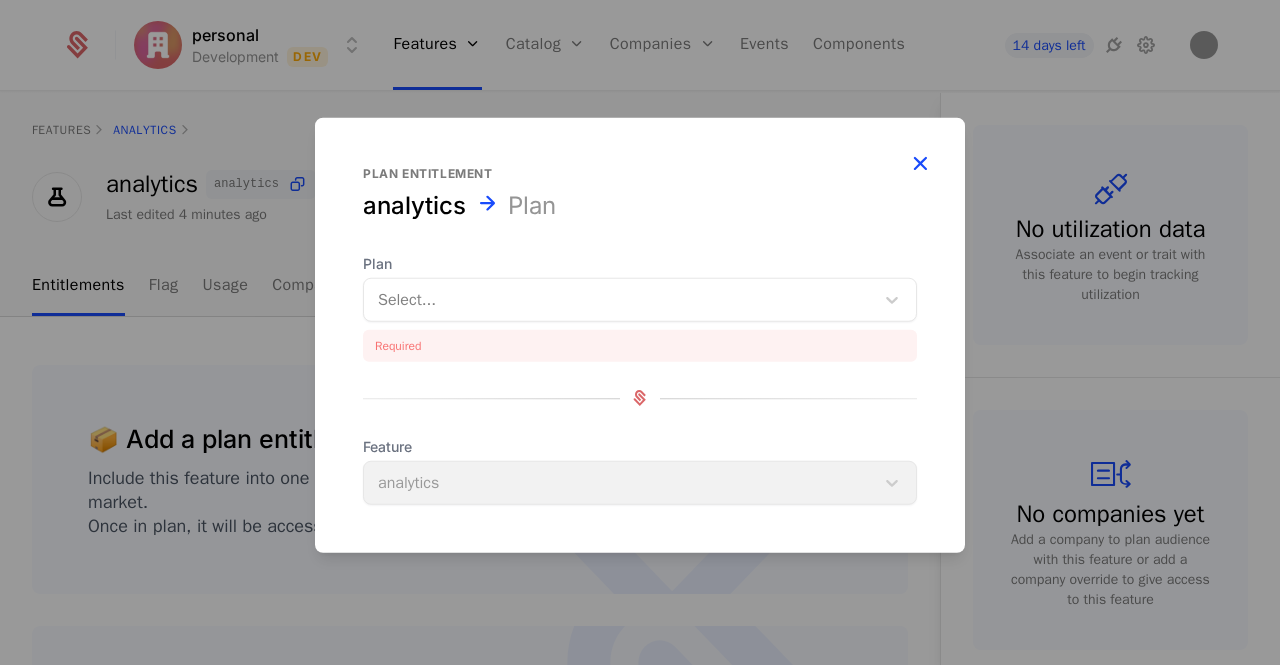click at bounding box center (920, 162) 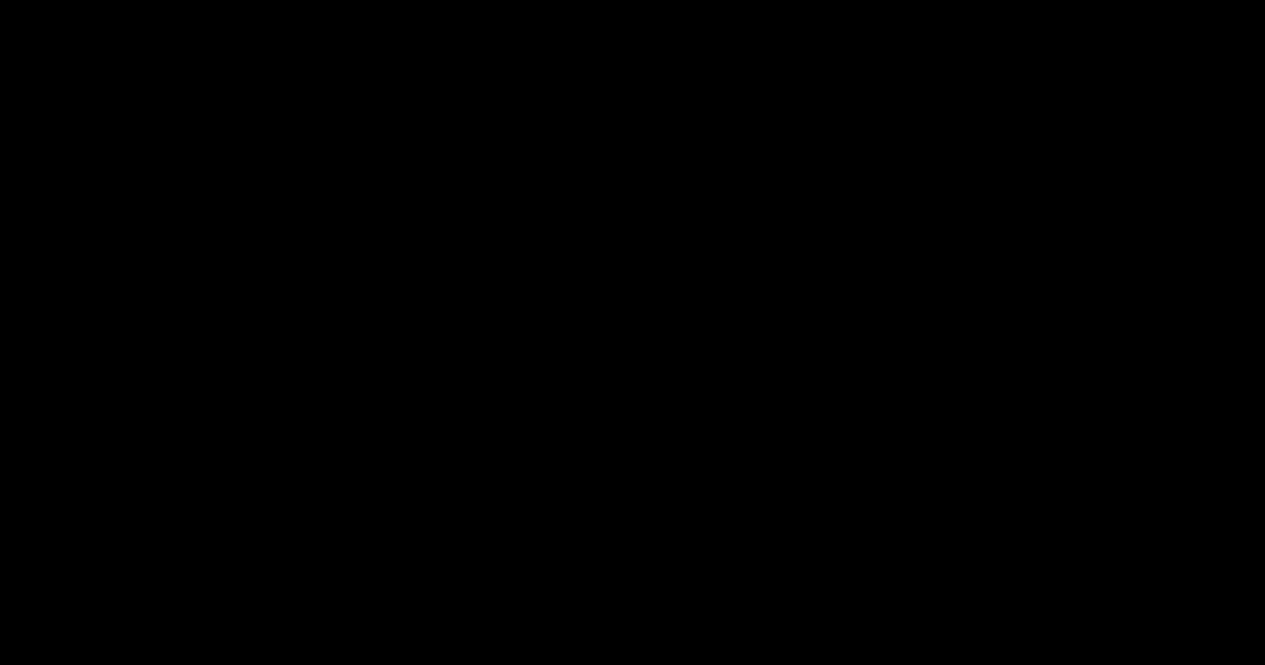 scroll, scrollTop: 0, scrollLeft: 0, axis: both 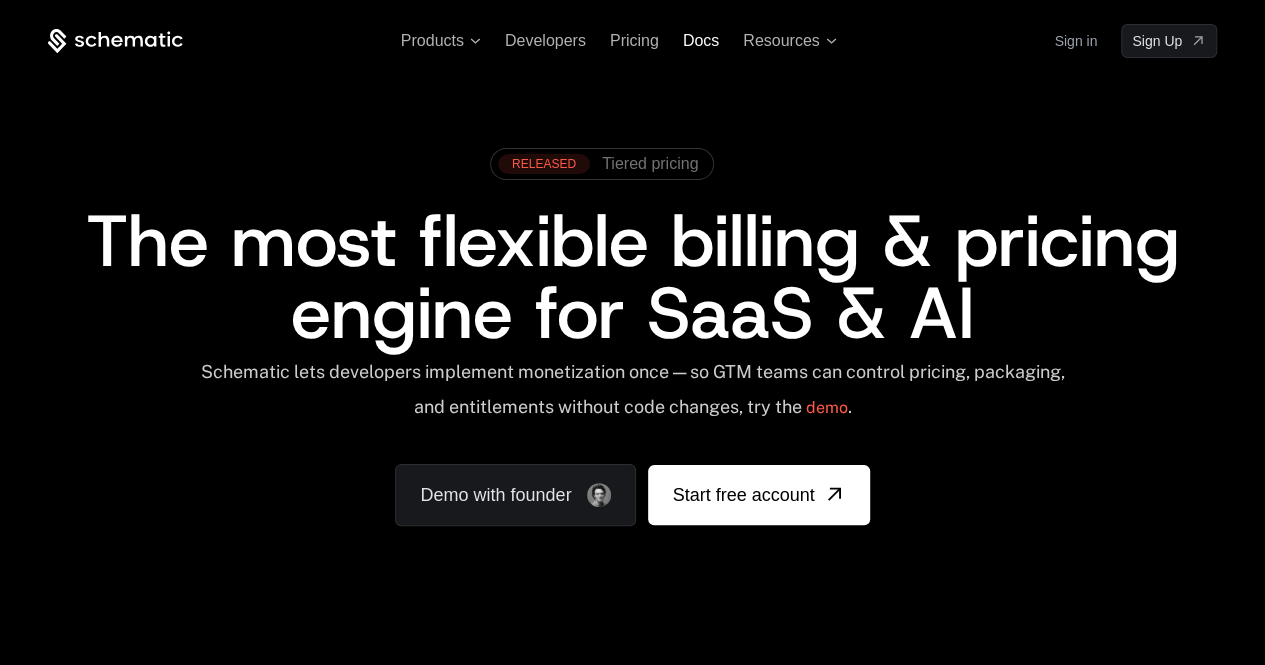 click on "Docs" at bounding box center [701, 40] 